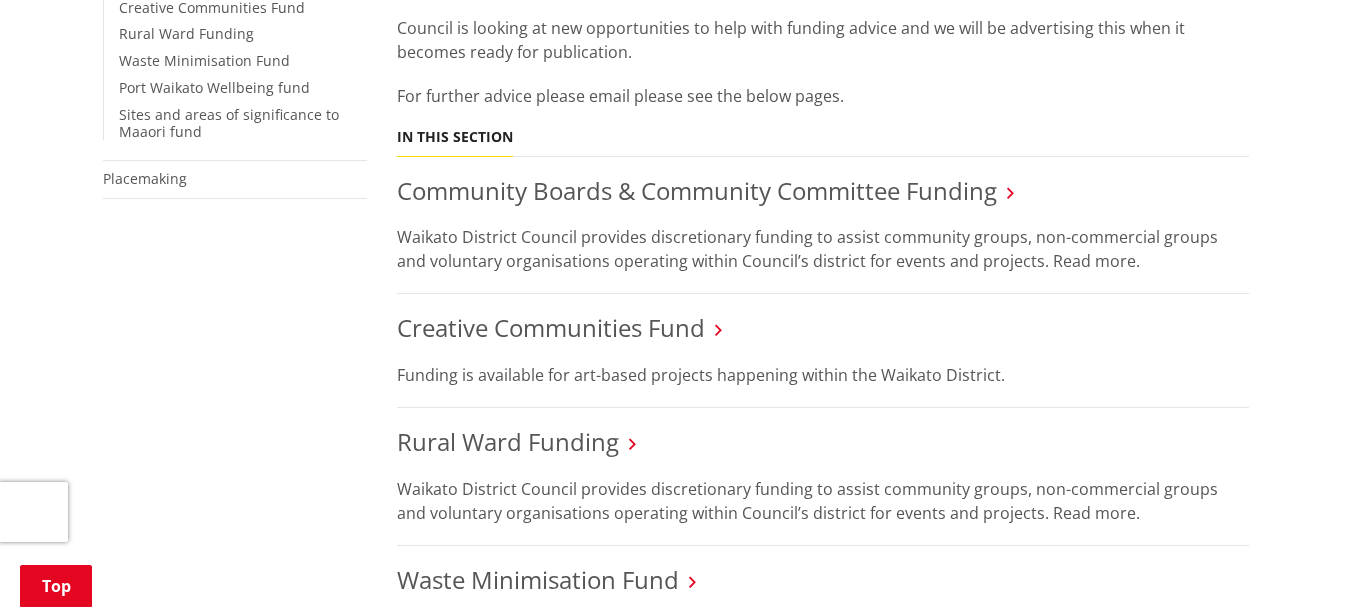scroll, scrollTop: 533, scrollLeft: 0, axis: vertical 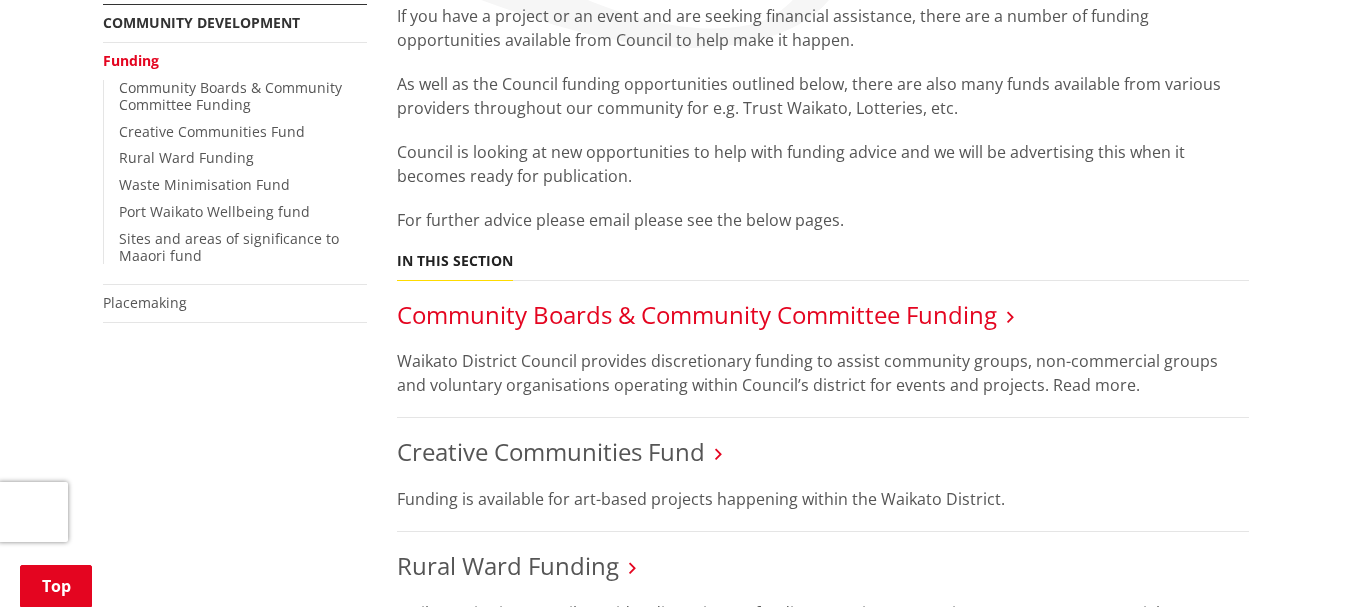 click on "Community Boards & Community Committee Funding" at bounding box center (697, 314) 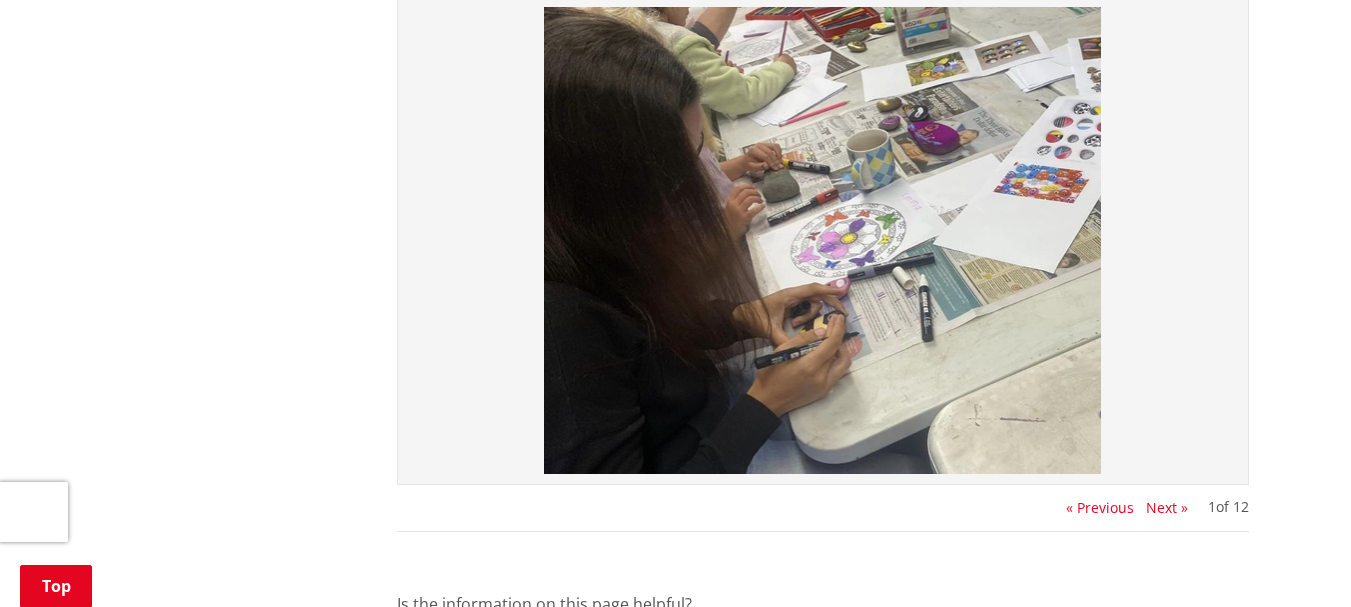 scroll, scrollTop: 2000, scrollLeft: 0, axis: vertical 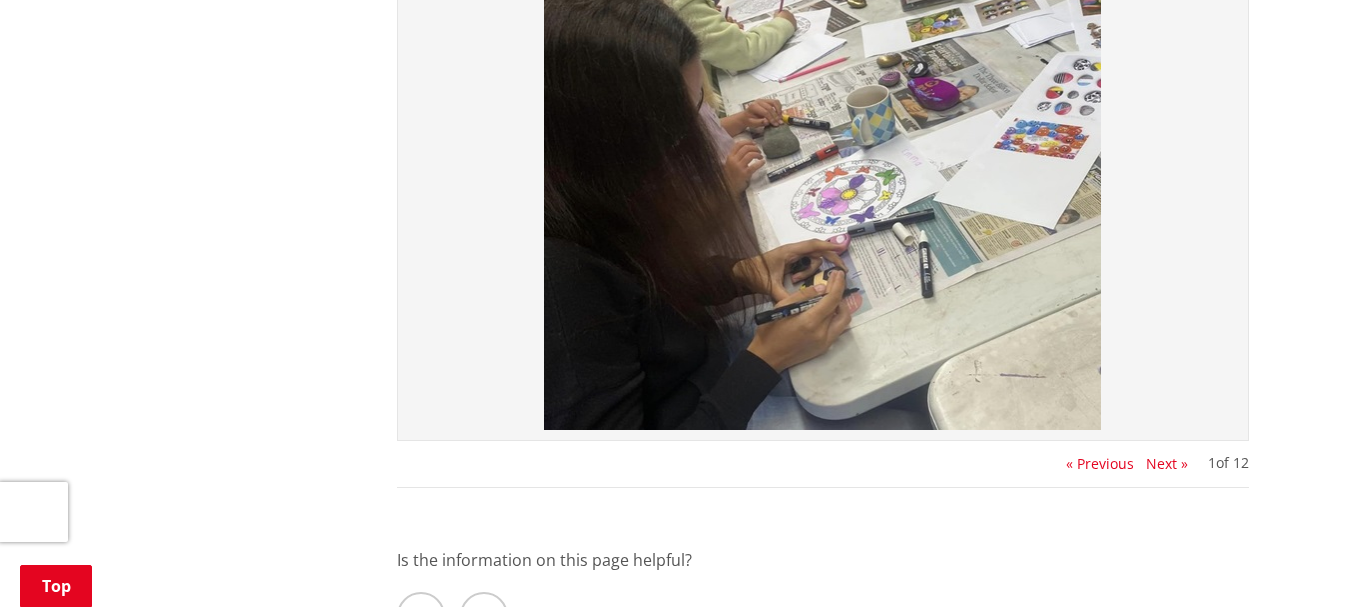 click on "[FIRST] [LAST]'s '[TITLE]' @ the [YEAR] [EVENT] exhibition
[FIRST] [LAST] - '[TITLE]' @ the [YEAR] [EVENT] exhibition
[FIRST] [LAST]'s '[TITLE]' @ the [YEAR] [EVENT] exhibition
[EVENT] [EVENT] [YEAR]
[EVENT] [EVENT] [YEAR]
[EVENT] [EVENT] [YEAR]
[EVENT] [EVENT] [YEAR]
1  of 12
« Previous" at bounding box center (823, 220) 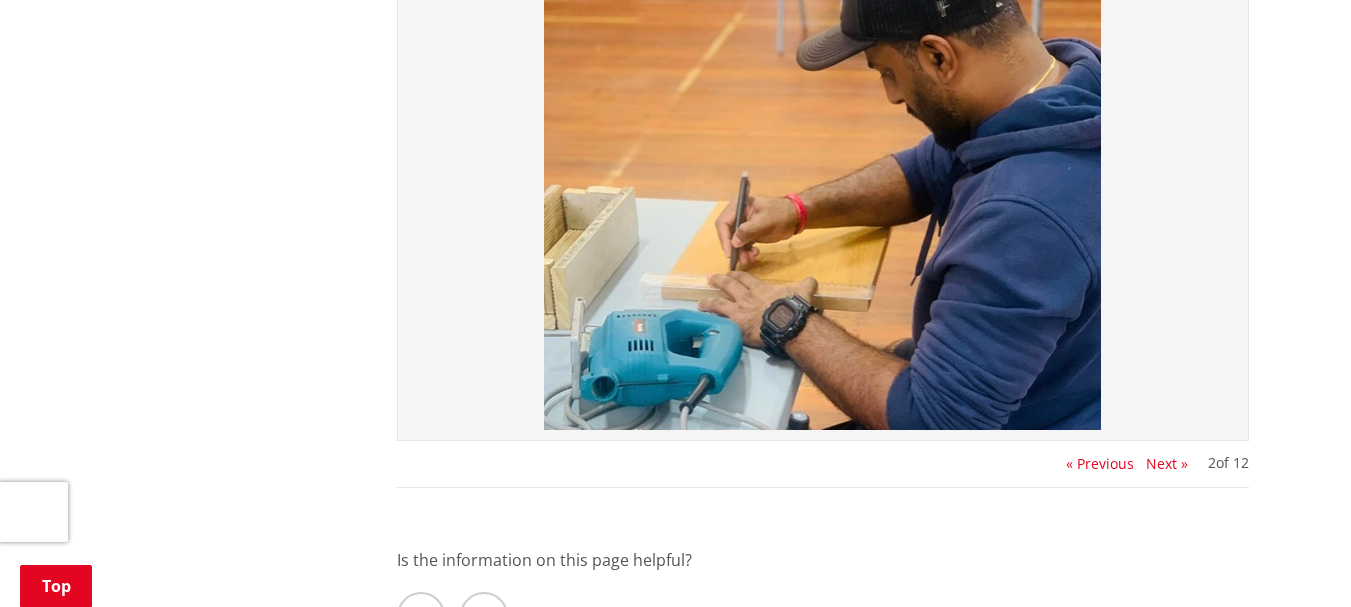 click on "Next »" at bounding box center [1167, 464] 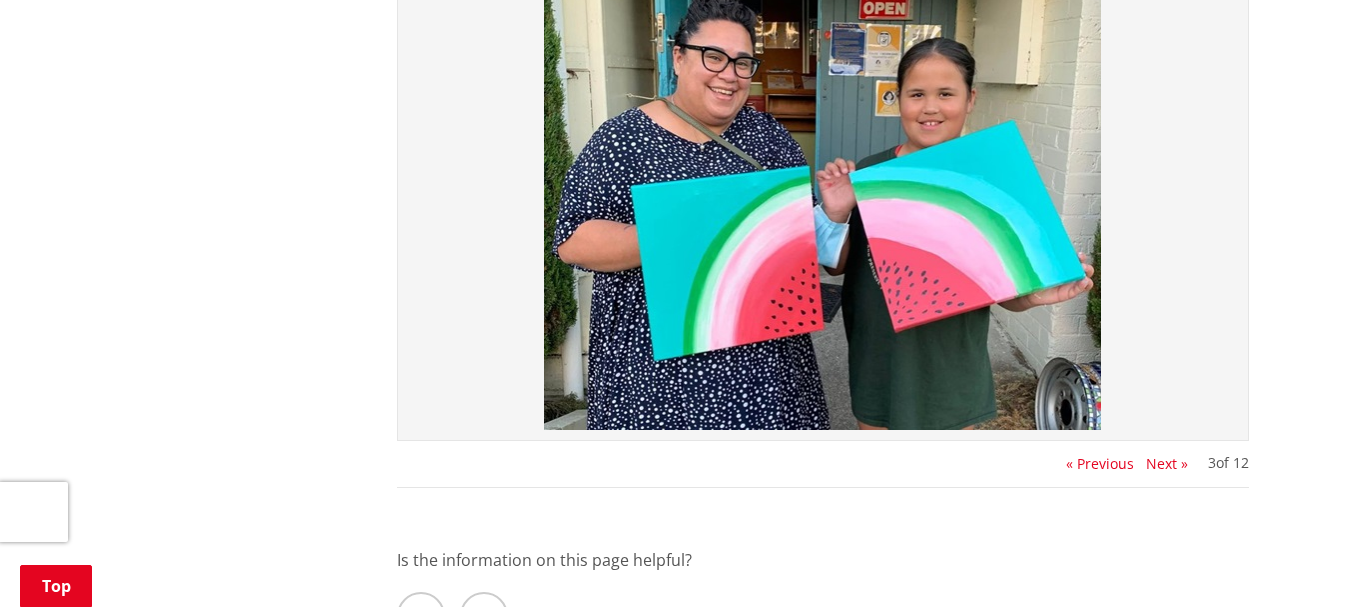 click on "Next »" at bounding box center (1167, 464) 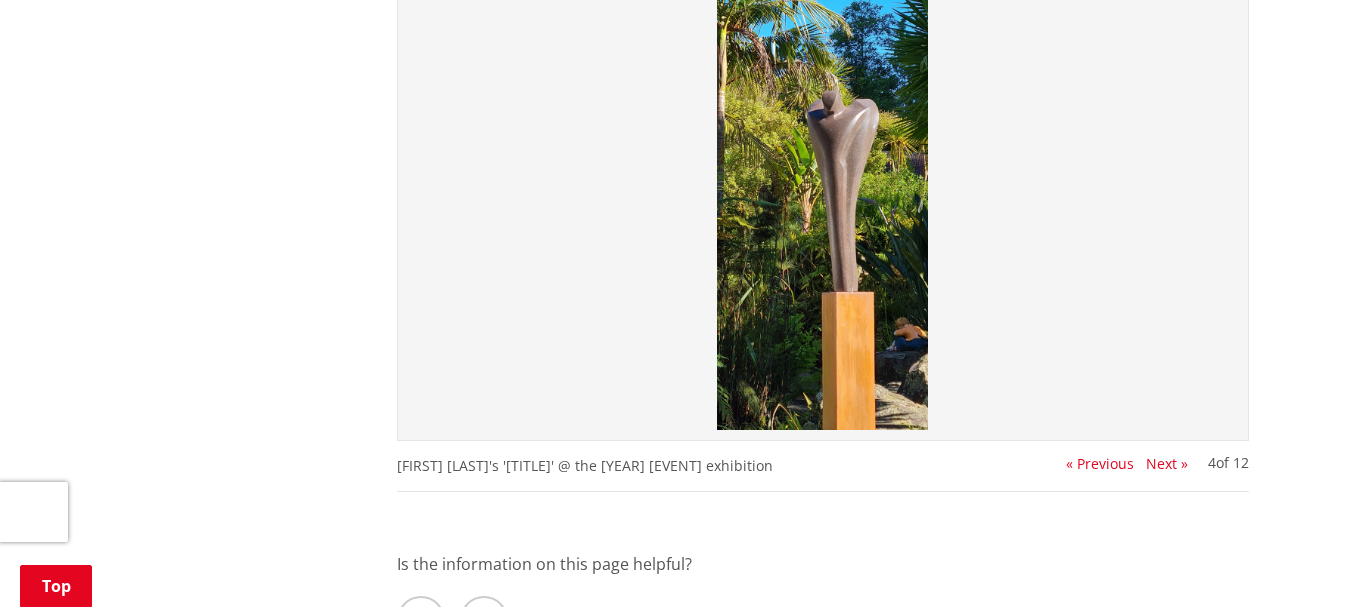 click on "Next »" at bounding box center (1167, 464) 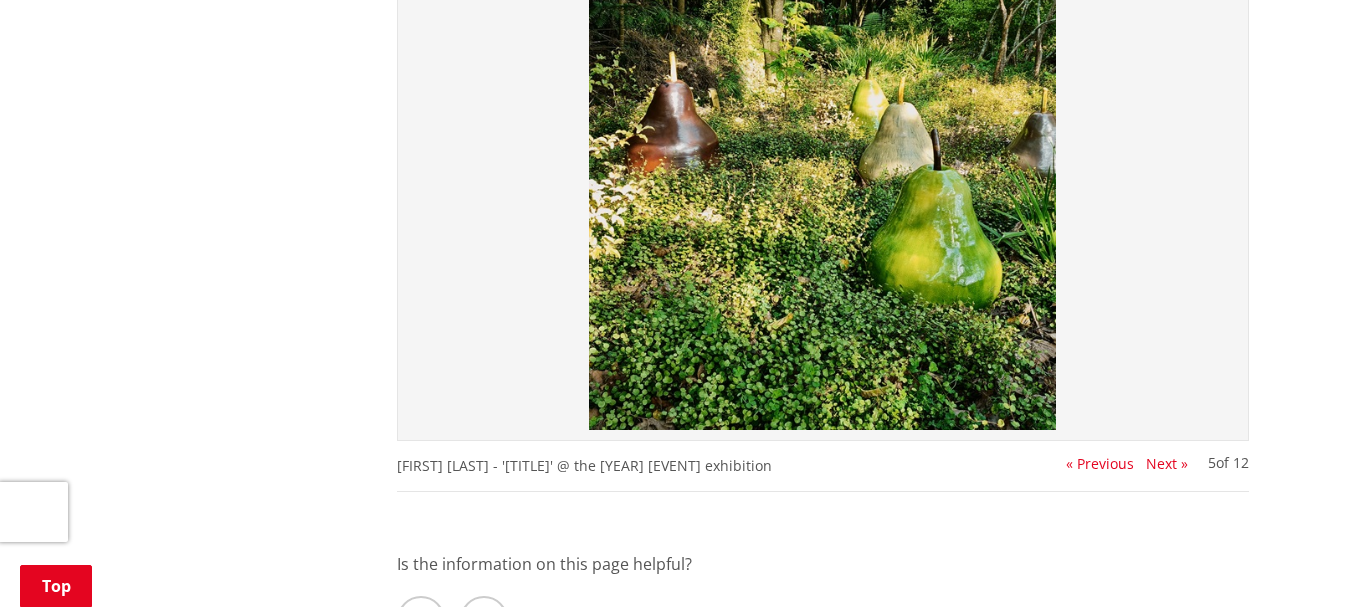 click on "Next »" at bounding box center (1167, 464) 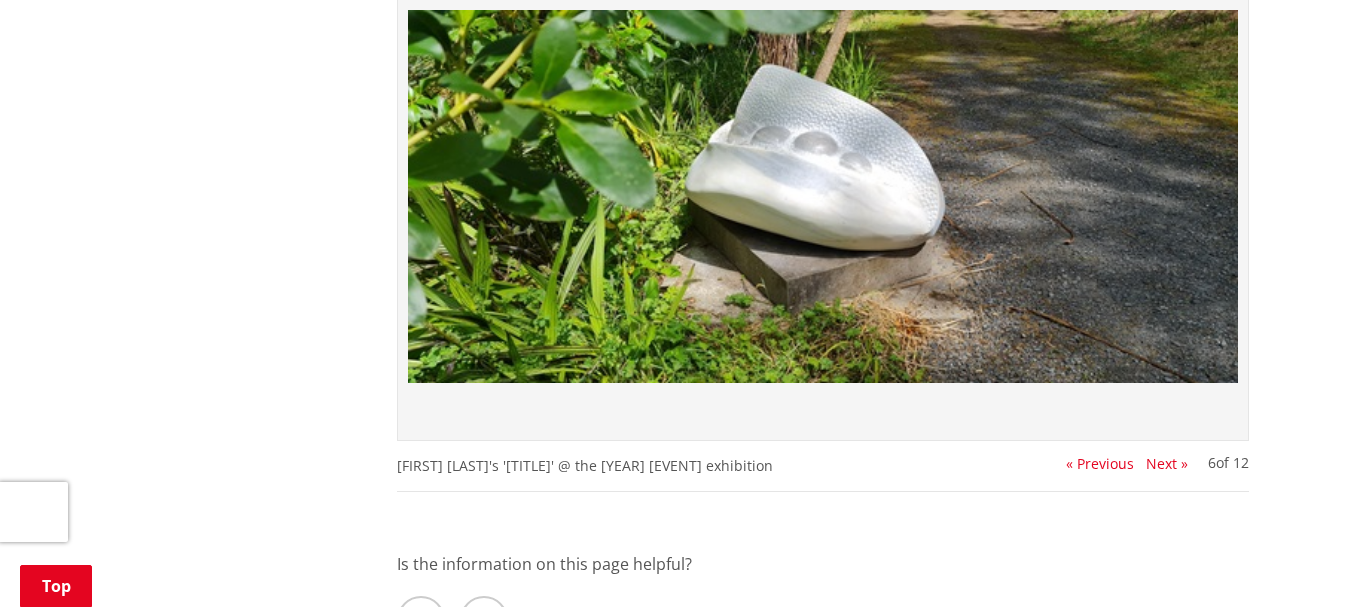 click on "Next »" at bounding box center [1167, 464] 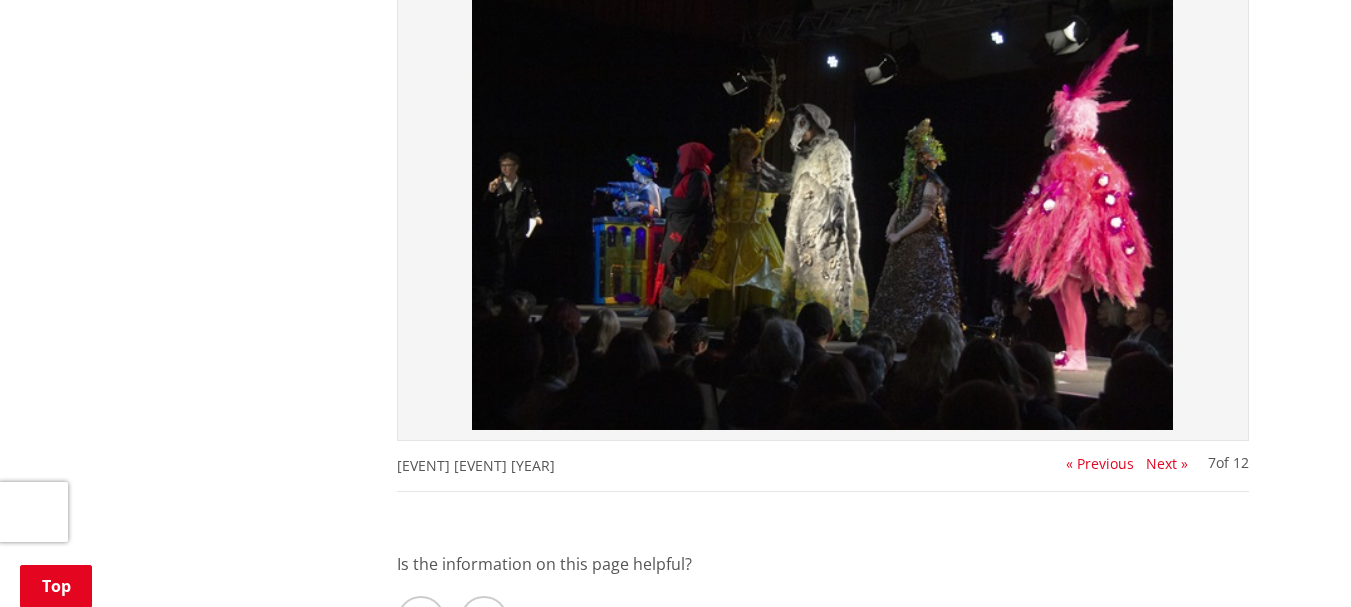 click on "Next »" at bounding box center (1167, 464) 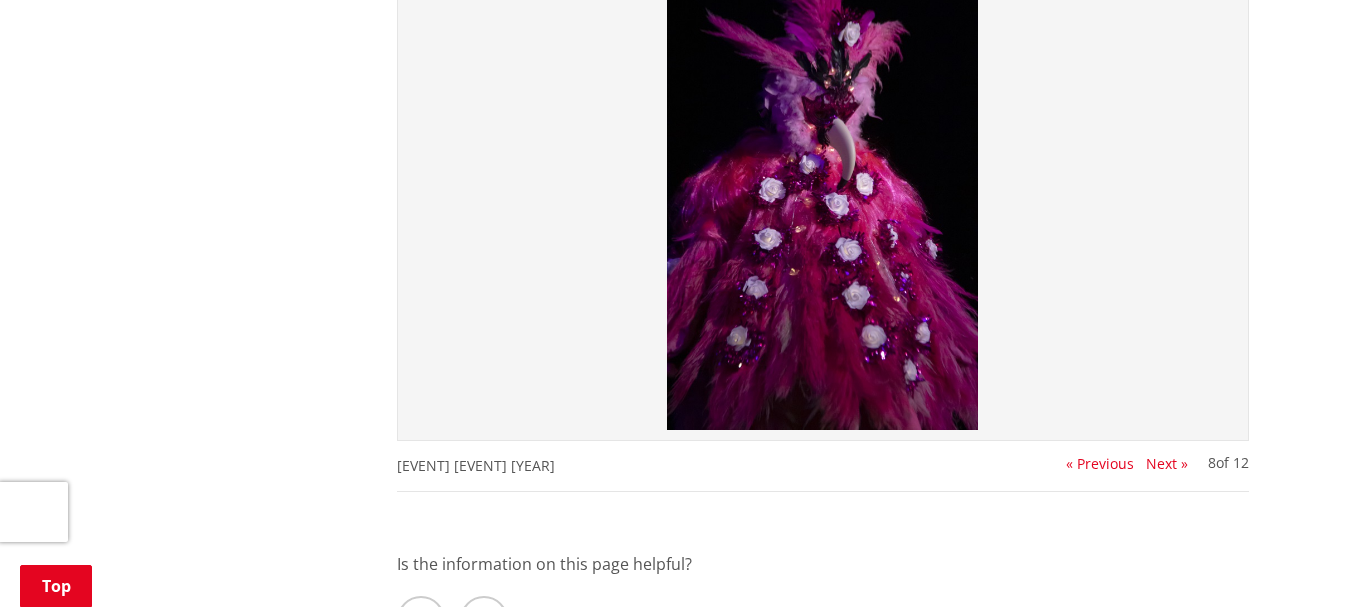 click on "Next »" at bounding box center [1167, 464] 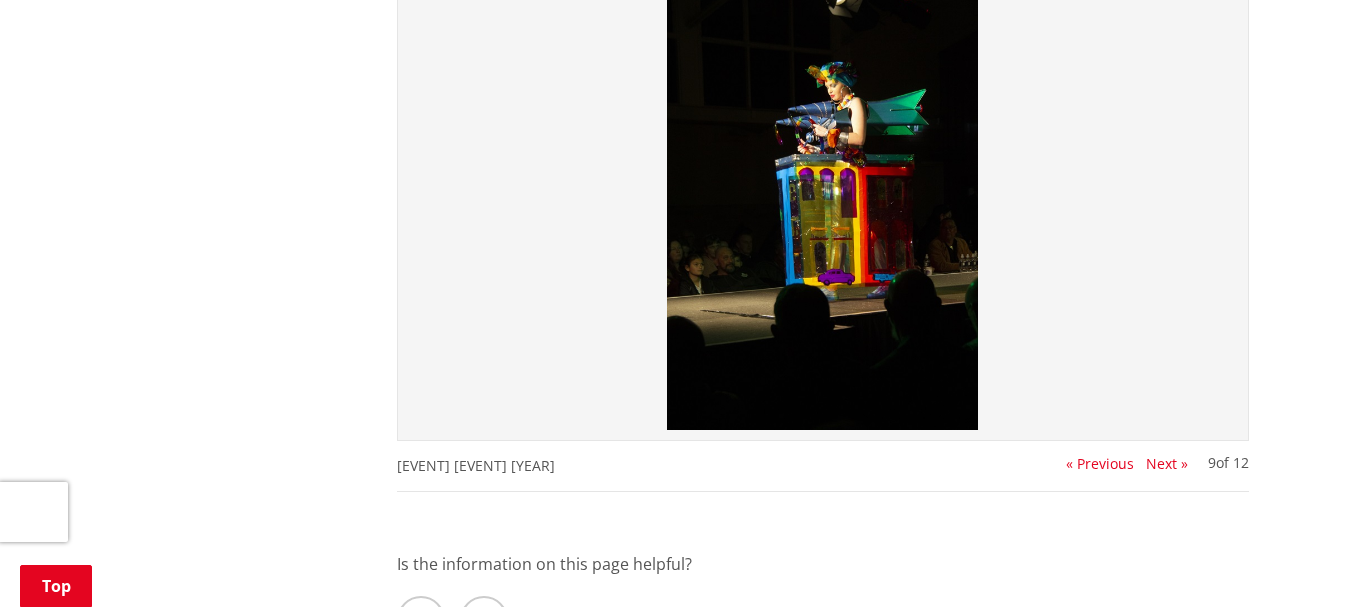 click on "Next »" at bounding box center (1167, 464) 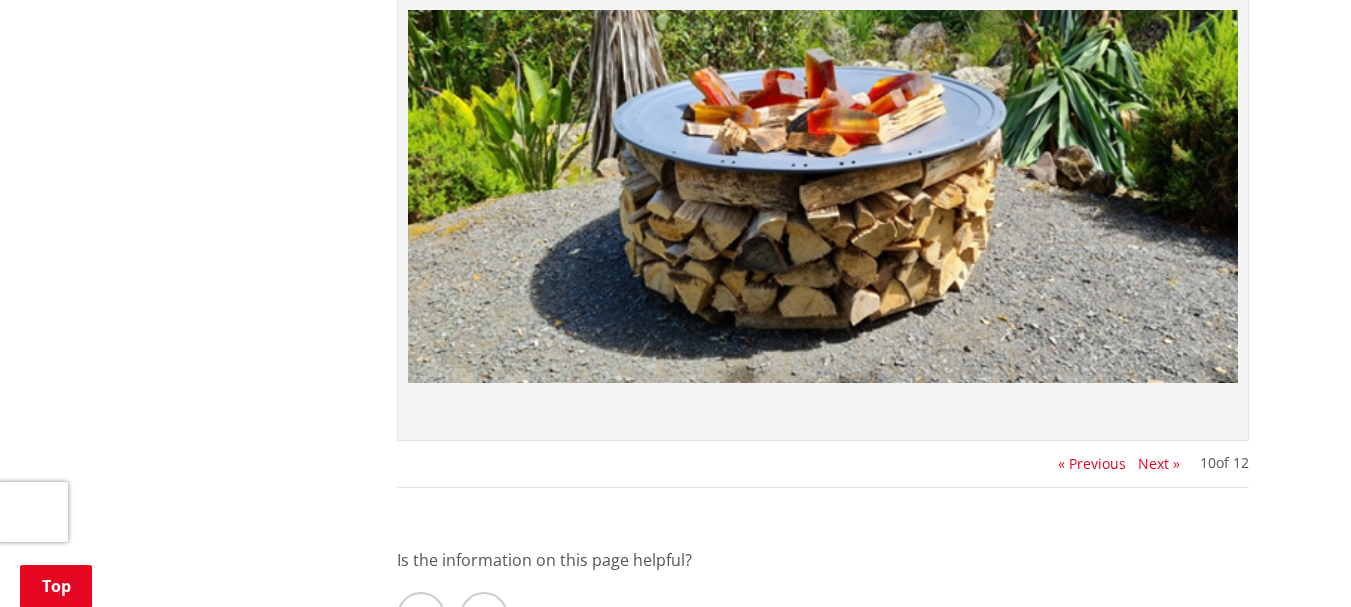 click on "Next »" at bounding box center [1159, 464] 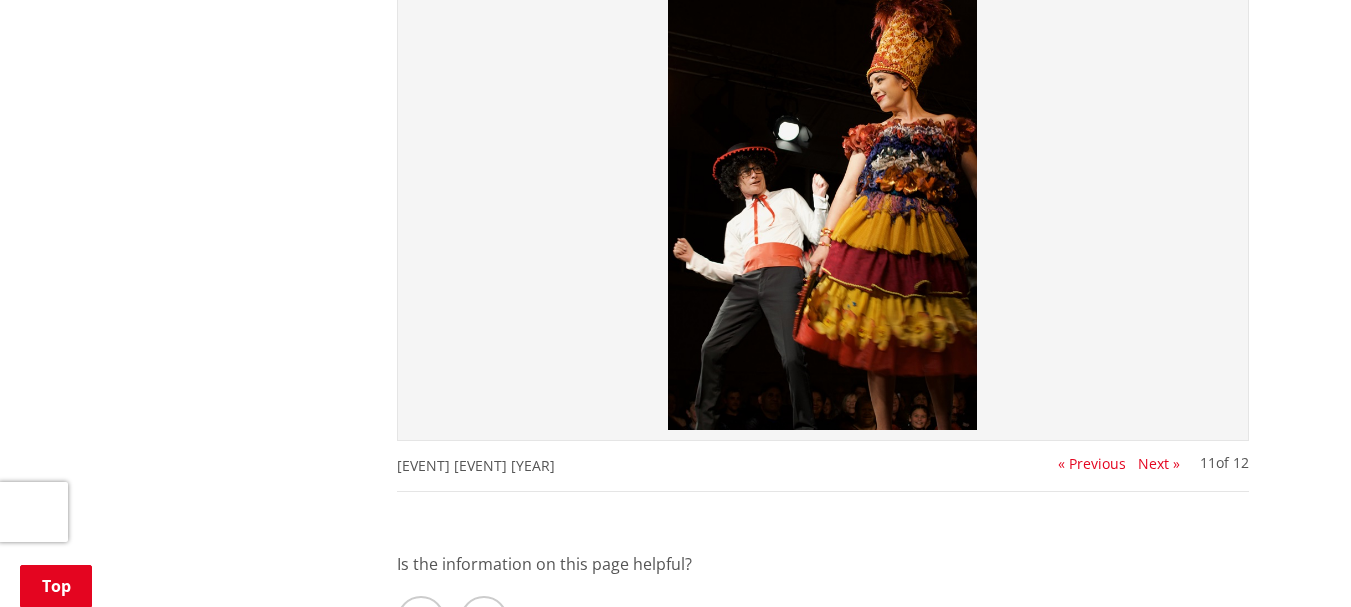 click on "Next »" at bounding box center (1159, 464) 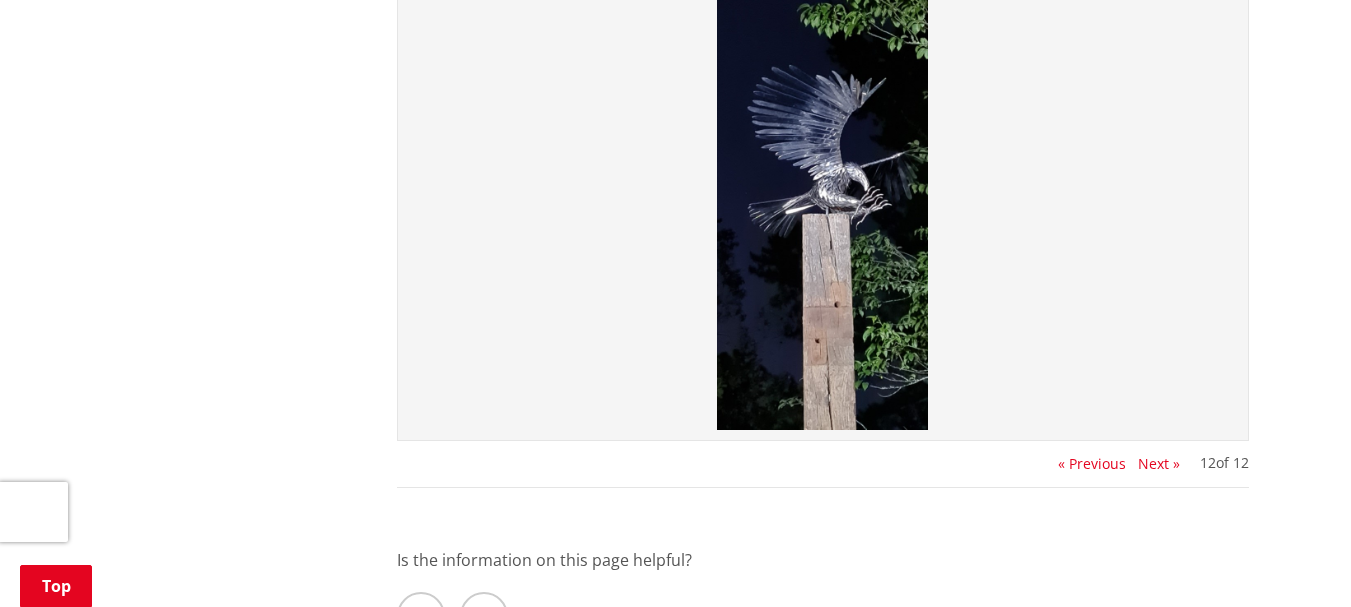 click on "Next »" at bounding box center (1159, 464) 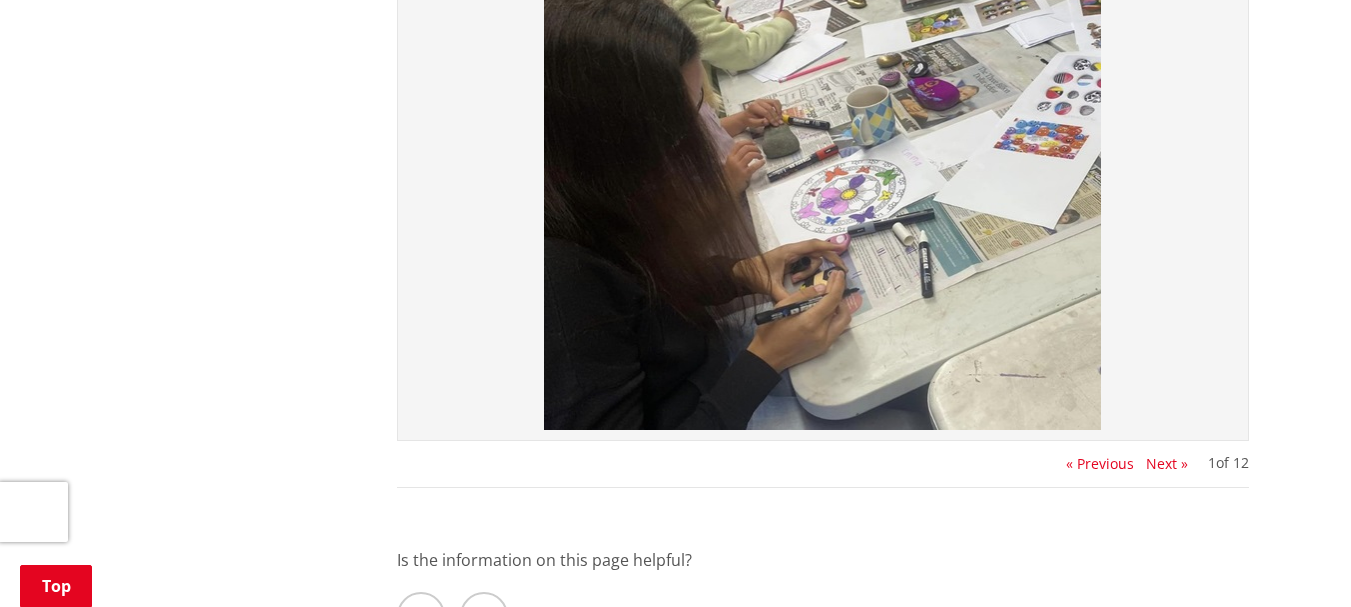 click on "Next »" at bounding box center (1167, 464) 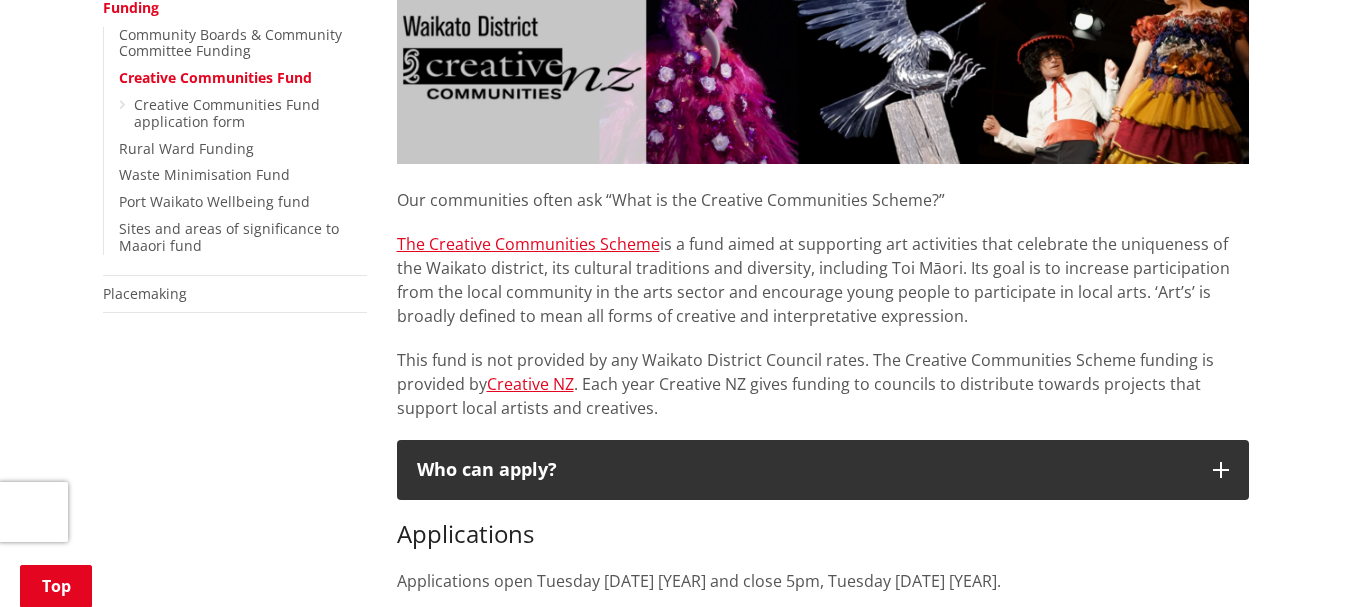scroll, scrollTop: 667, scrollLeft: 0, axis: vertical 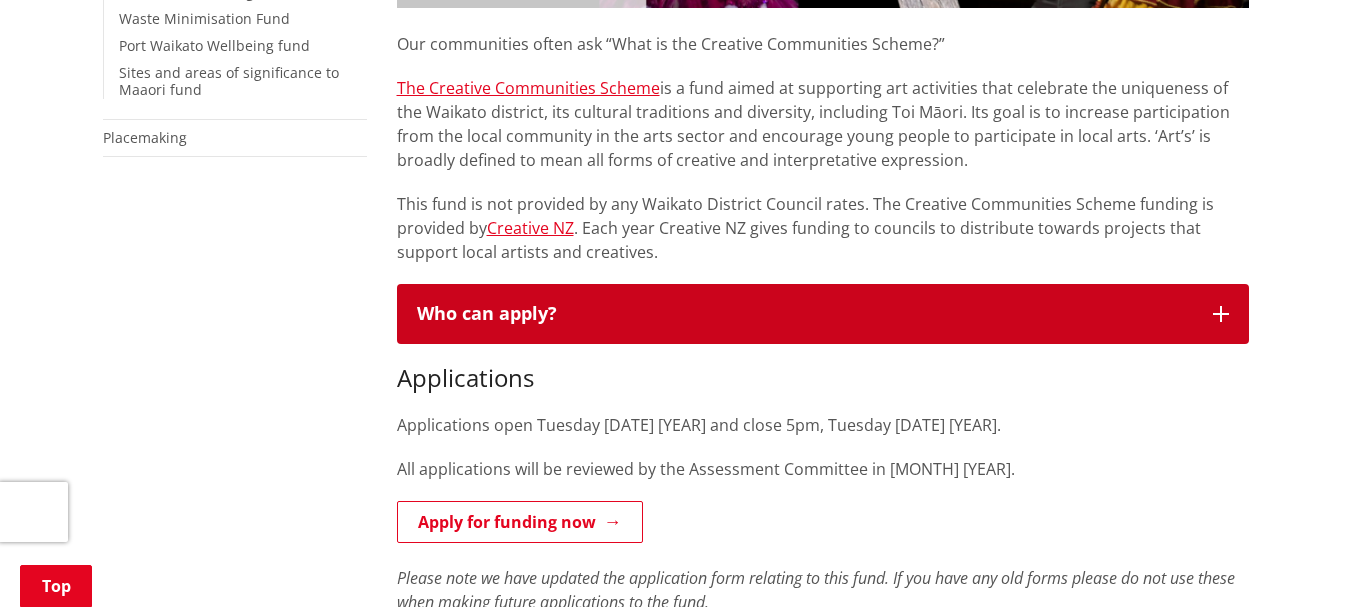 click on "Who can apply?" at bounding box center (805, 314) 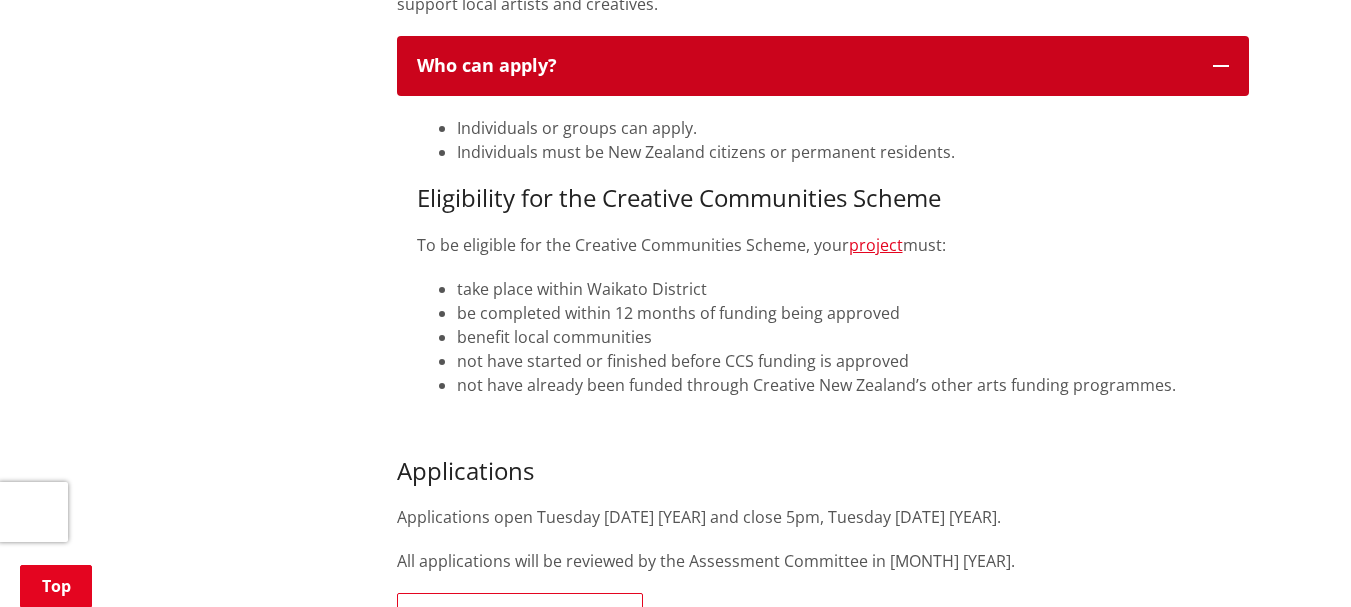 scroll, scrollTop: 1067, scrollLeft: 0, axis: vertical 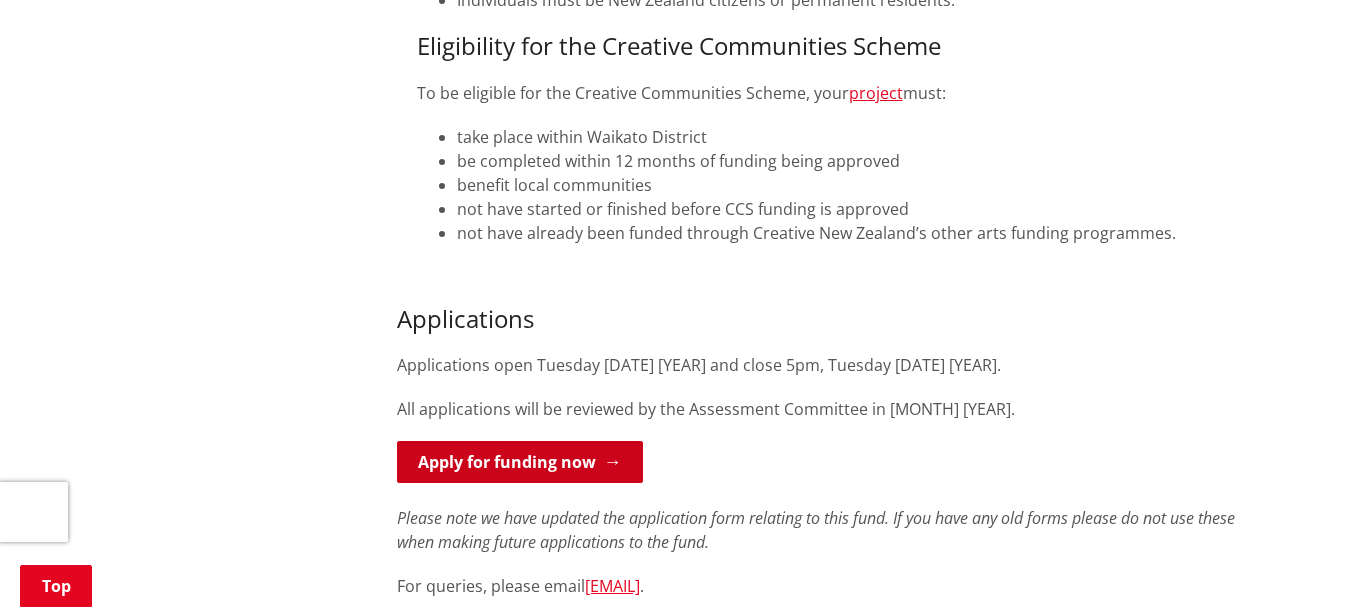 click on "Apply for funding now" at bounding box center (520, 462) 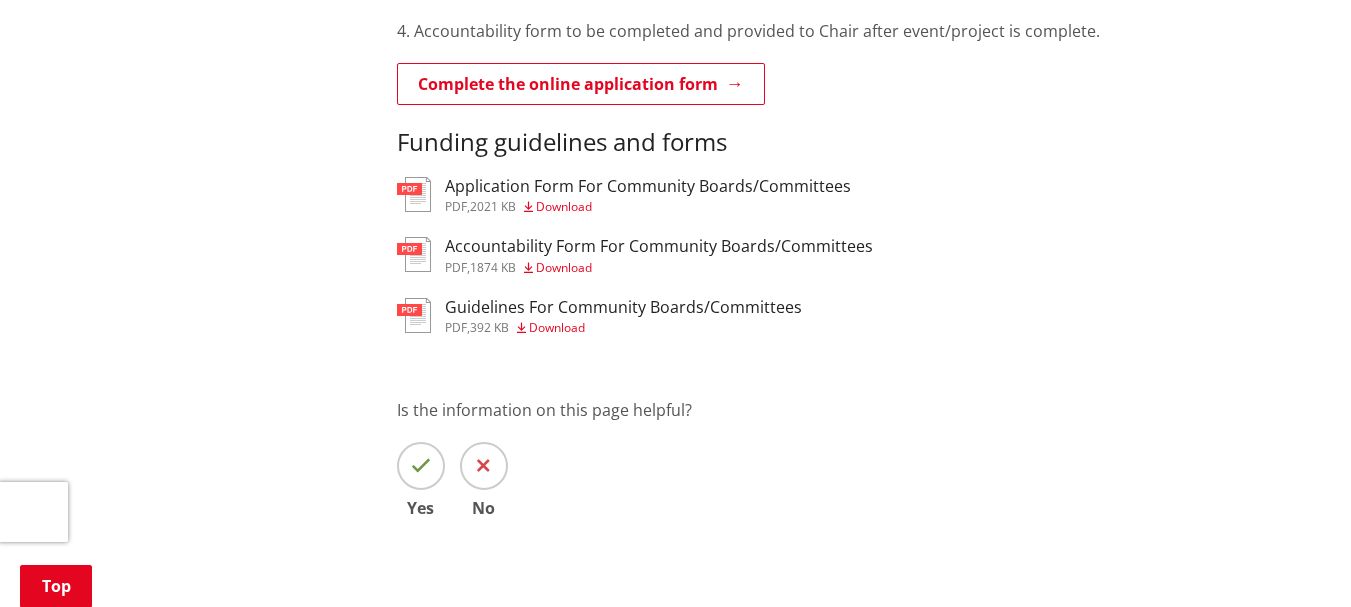 scroll, scrollTop: 1867, scrollLeft: 0, axis: vertical 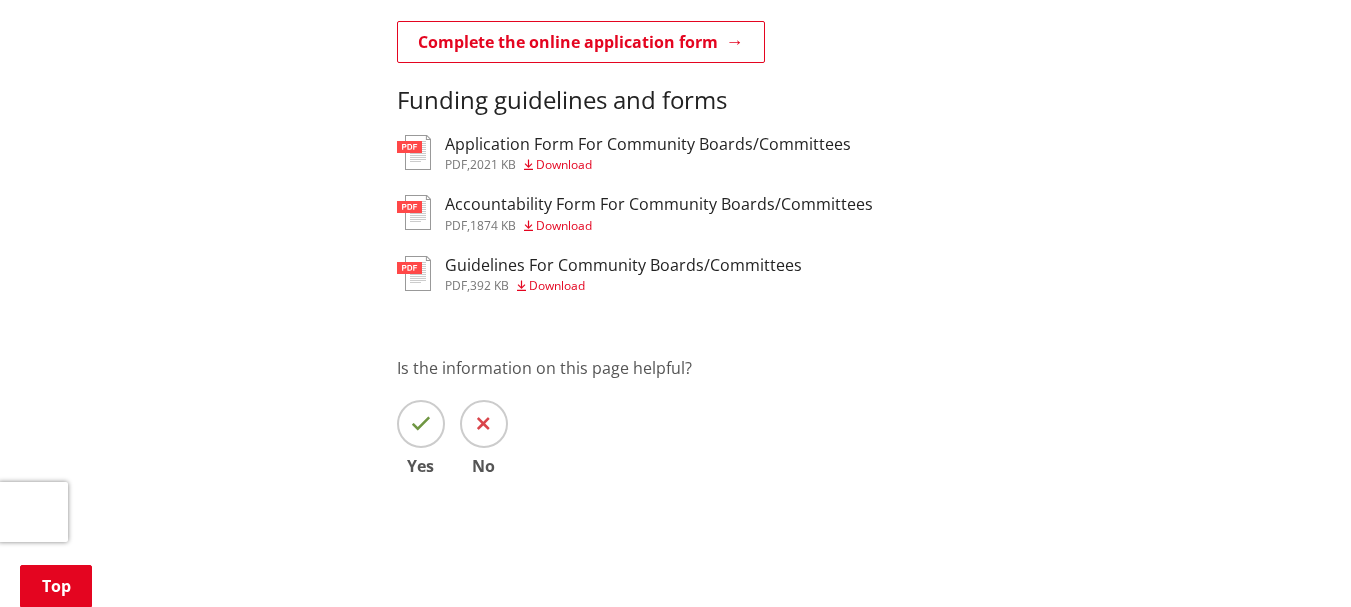 click on "Download" at bounding box center (557, 285) 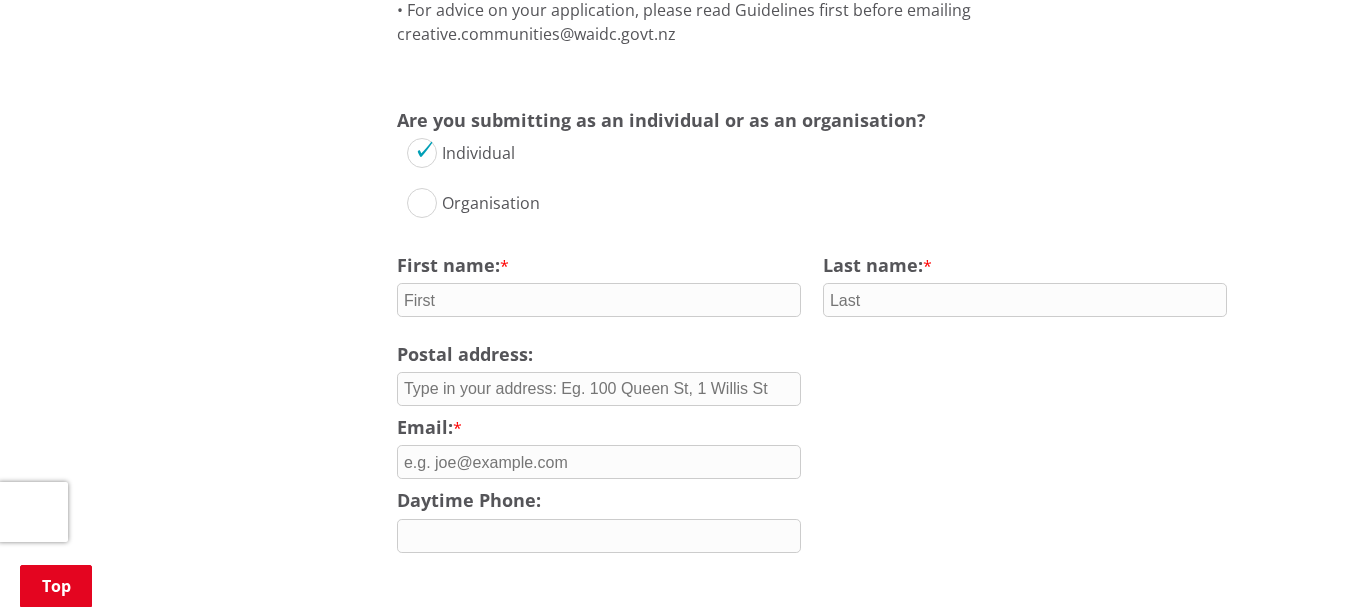 scroll, scrollTop: 1600, scrollLeft: 0, axis: vertical 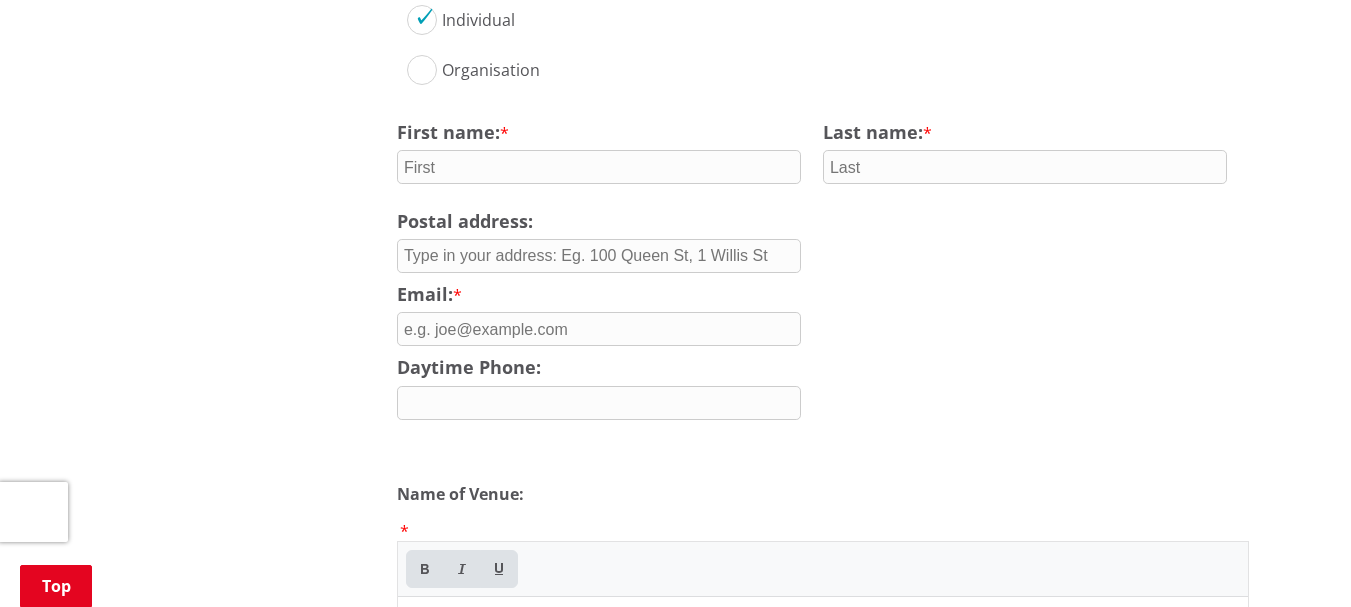 click at bounding box center (599, 167) 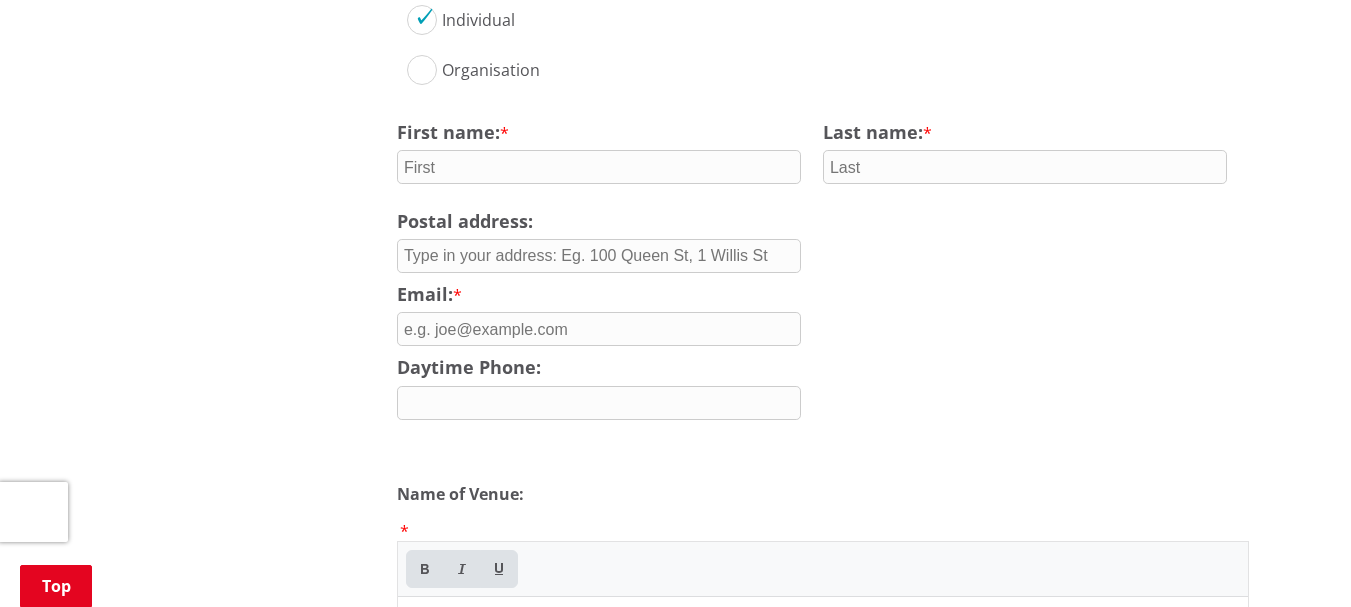 type on "[FIRST]" 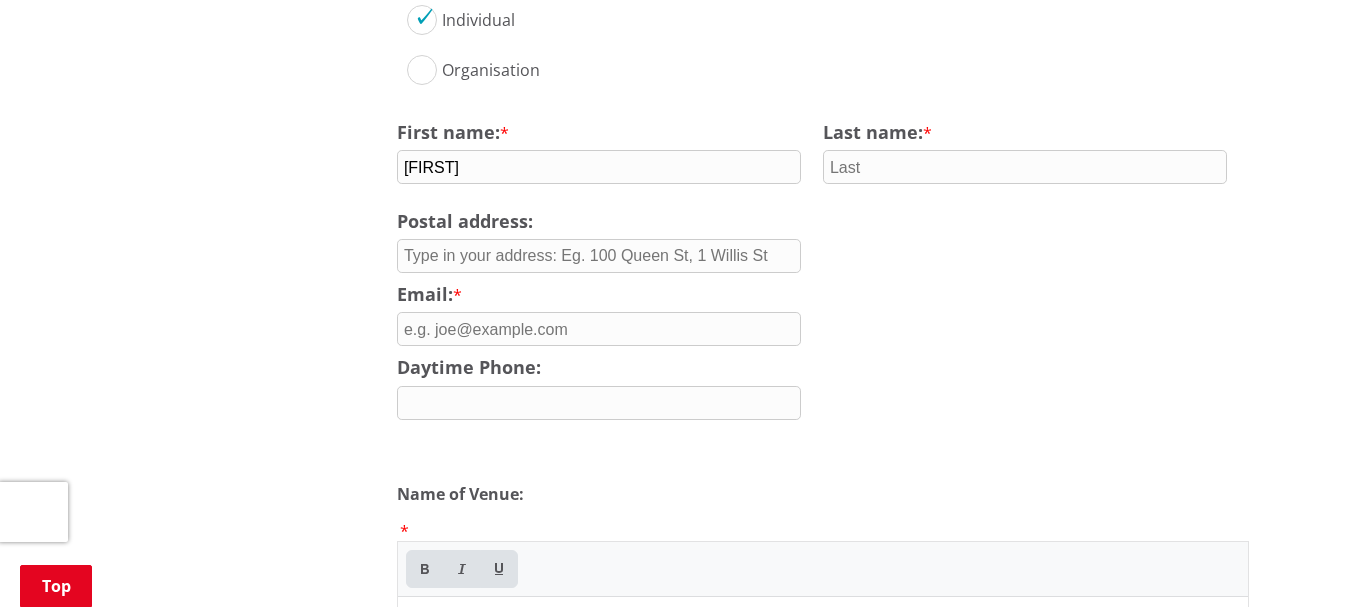 type on "[LAST_NAME]" 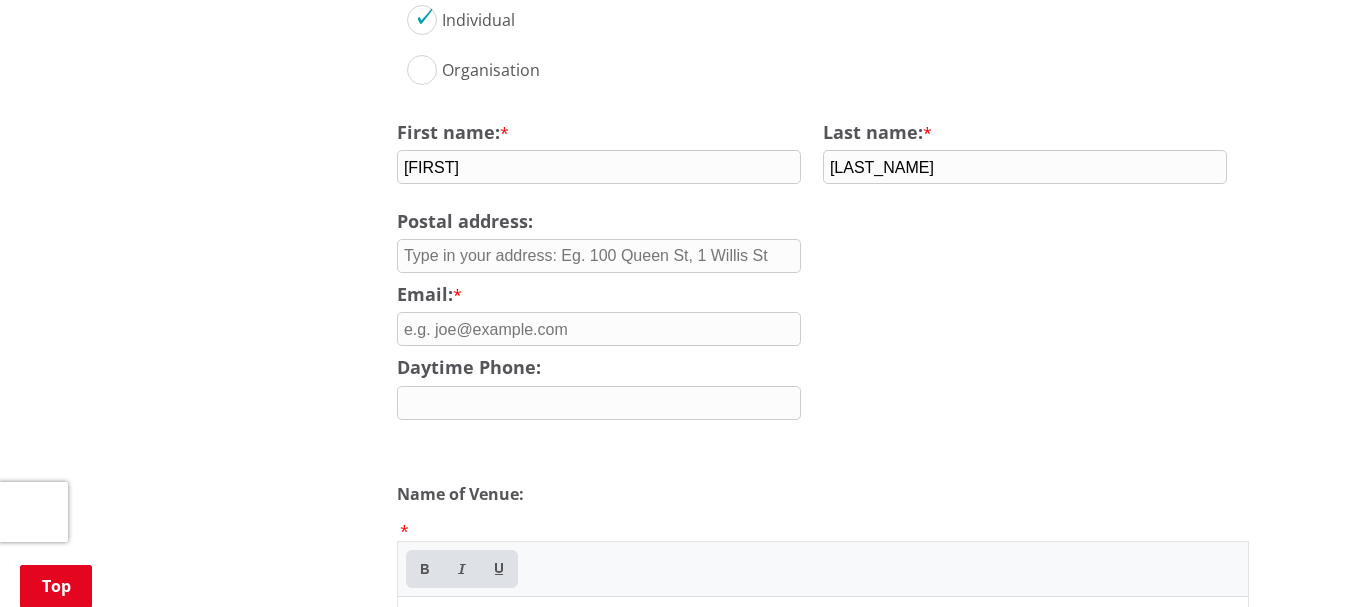 type on "[NUMBER] [STREET]" 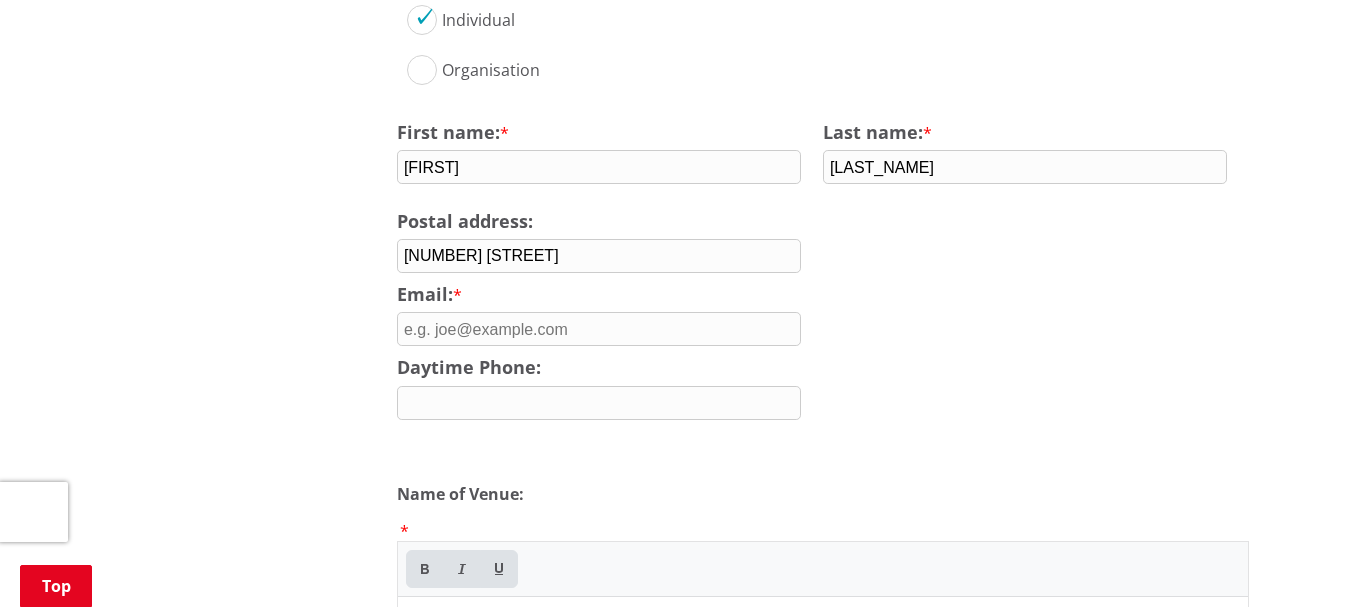 type on "[EMAIL]" 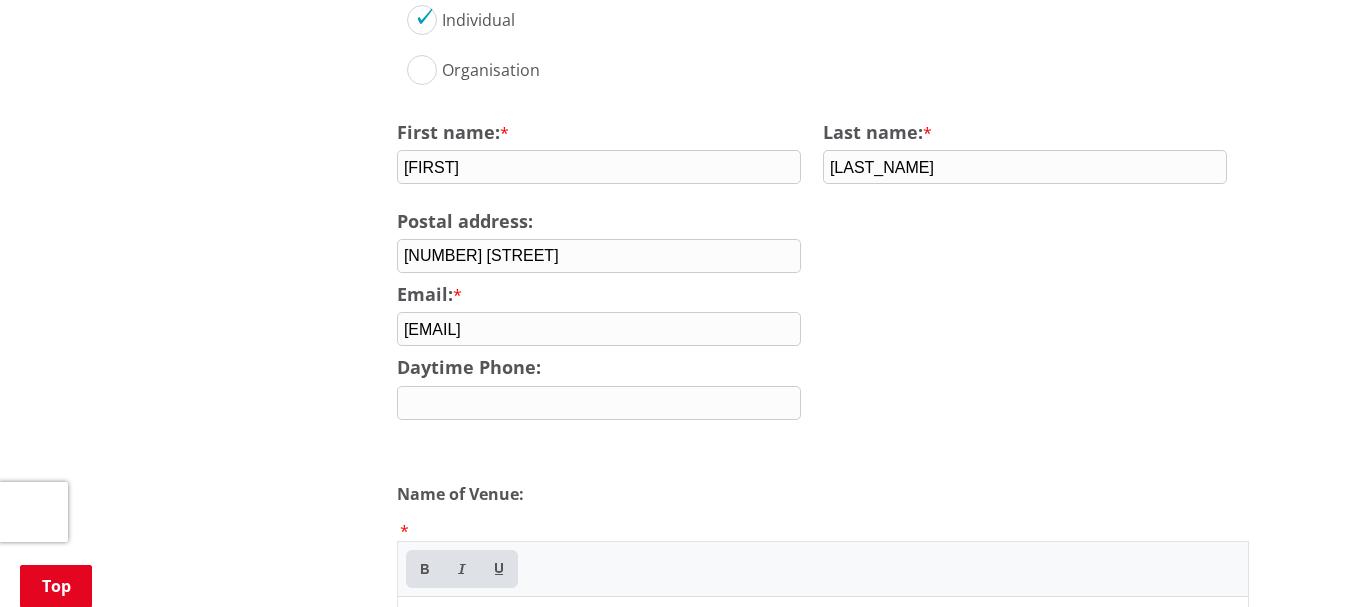 type on "[PHONE_NUMBER]" 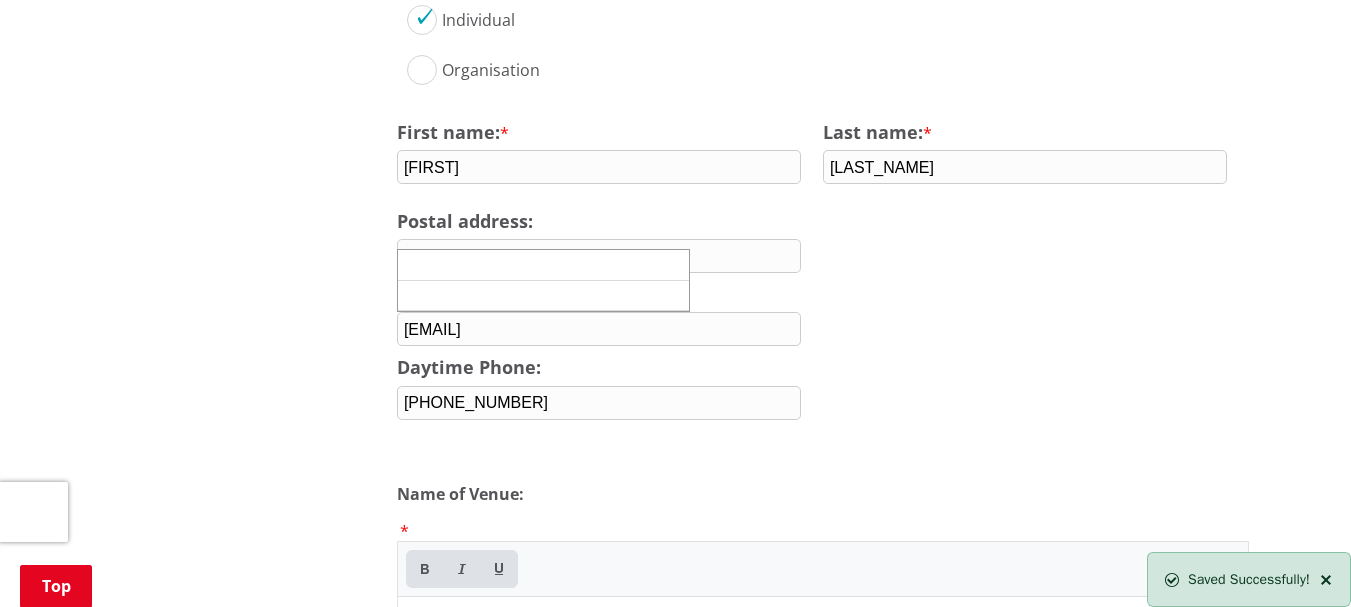 click on "More from this section
Community development
Funding
Community Boards & Community Committee Funding
Creative Communities Fund
Creative Communities Fund application form
Rural Ward Funding
Waste Minimisation Fund
Port Waikato Wellbeing fund
Sites and areas of significance to Maaori fund
Placemaking
Before you prepare your application please read the  Creative Communities Scheme
Application Guide .  This guide tells you: Whether you are able to apply for Creative Communities Scheme funding for your project Which projects and costs are eligible and ineligible What information you will need to include in your application. Note: Council, alongside Creative New Zealand, has undertaken a review of the Creative Community Scheme process to streamline the process for both our decision-makers and customers.
This guide tells you:" at bounding box center (676, 4419) 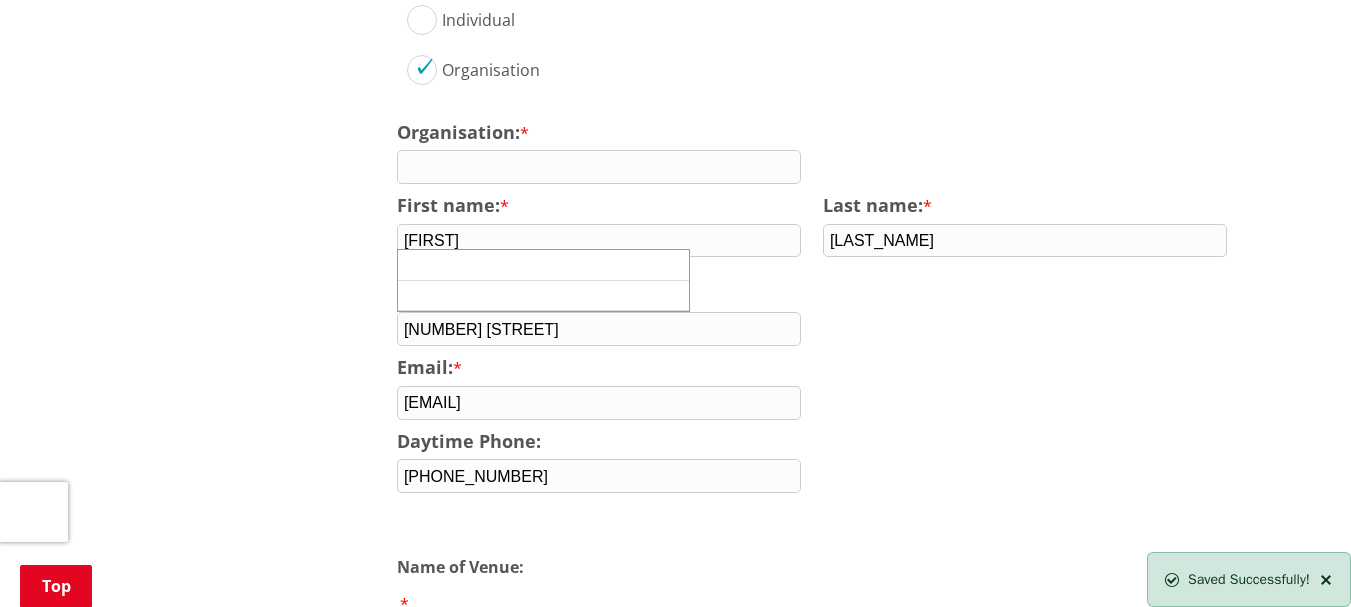 click at bounding box center (599, 167) 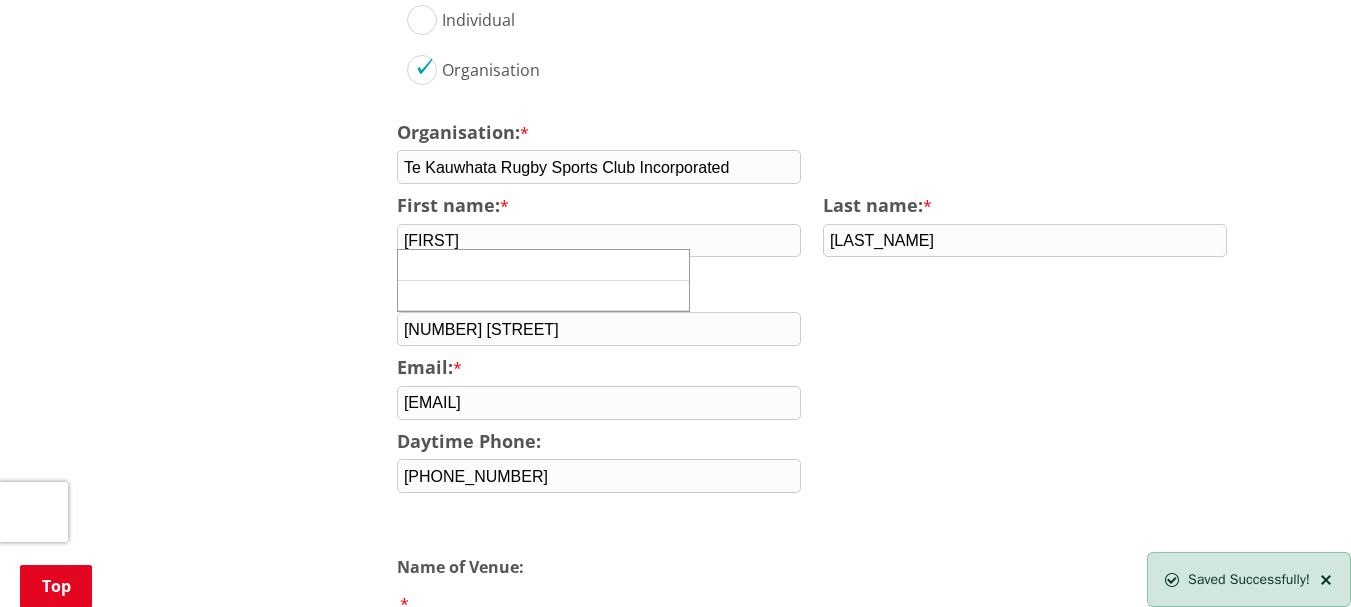 drag, startPoint x: 640, startPoint y: 139, endPoint x: 762, endPoint y: 133, distance: 122.14745 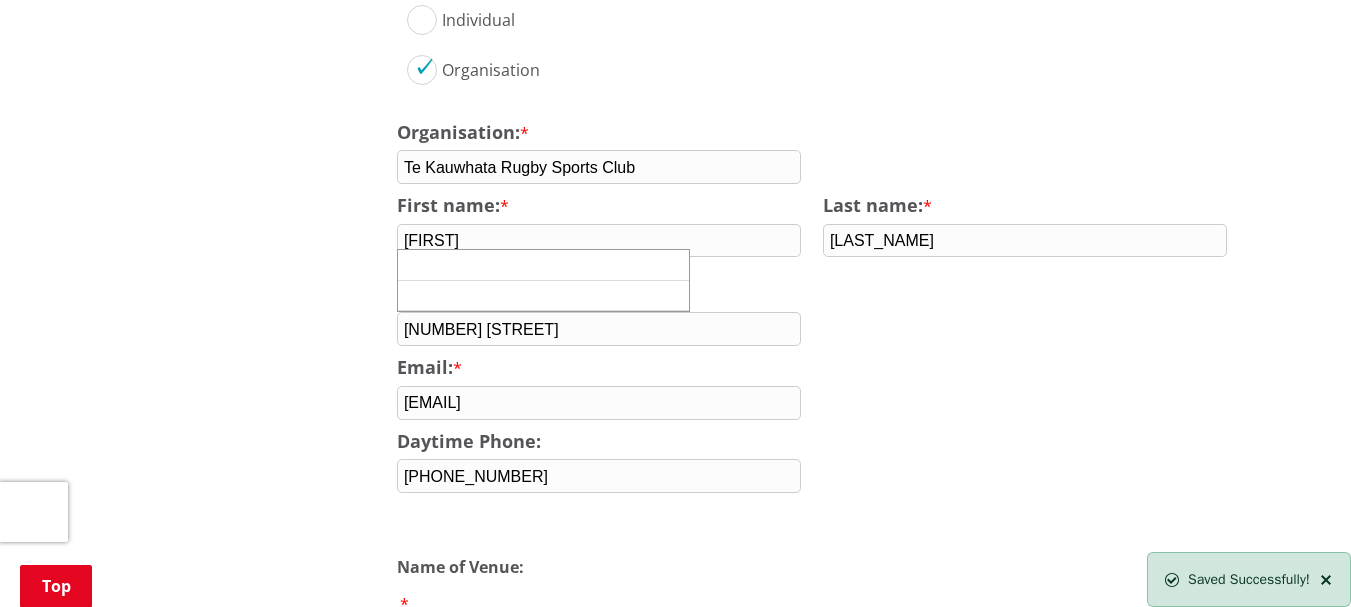 type on "Te Kauwhata Rugby Sports Club" 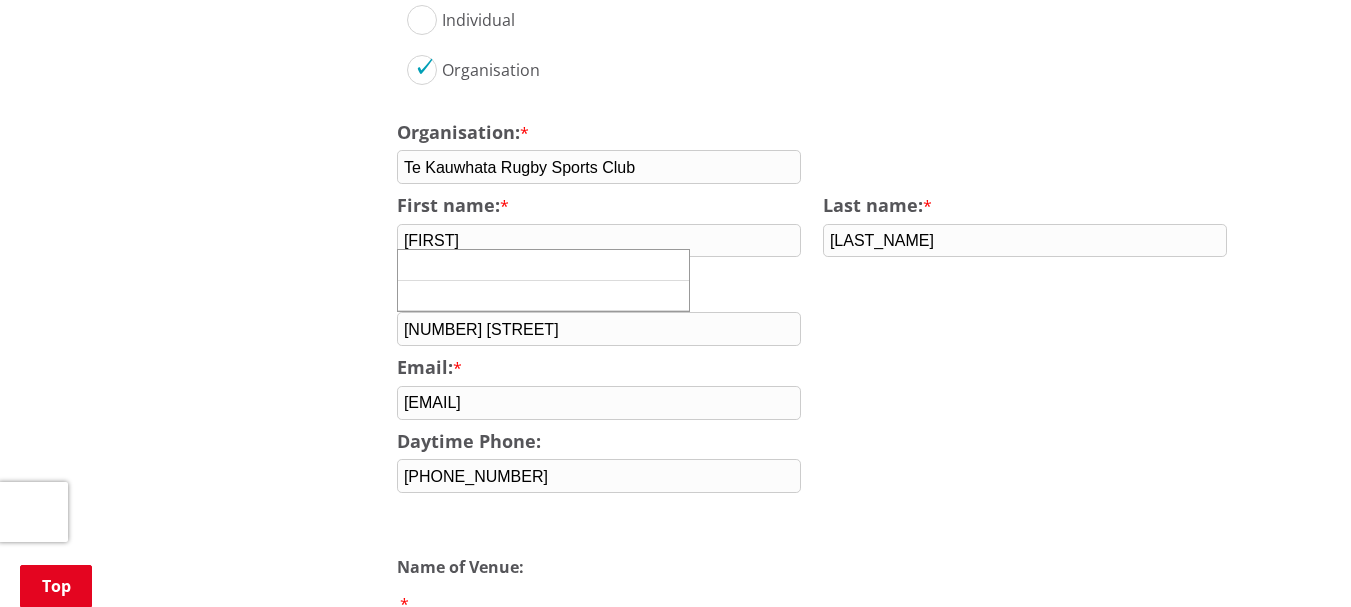 click on "More from this section
Community development
Funding
Community Boards & Community Committee Funding
Creative Communities Fund
Creative Communities Fund application form
Rural Ward Funding
Waste Minimisation Fund
Port Waikato Wellbeing fund
Sites and areas of significance to Maaori fund
Placemaking
Before you prepare your application please read the  Creative Communities Scheme
Application Guide .  This guide tells you: Whether you are able to apply for Creative Communities Scheme funding for your project Which projects and costs are eligible and ineligible What information you will need to include in your application. Note: Council, alongside Creative New Zealand, has undertaken a review of the Creative Community Scheme process to streamline the process for both our decision-makers and customers.
This guide tells you:" at bounding box center [676, 4456] 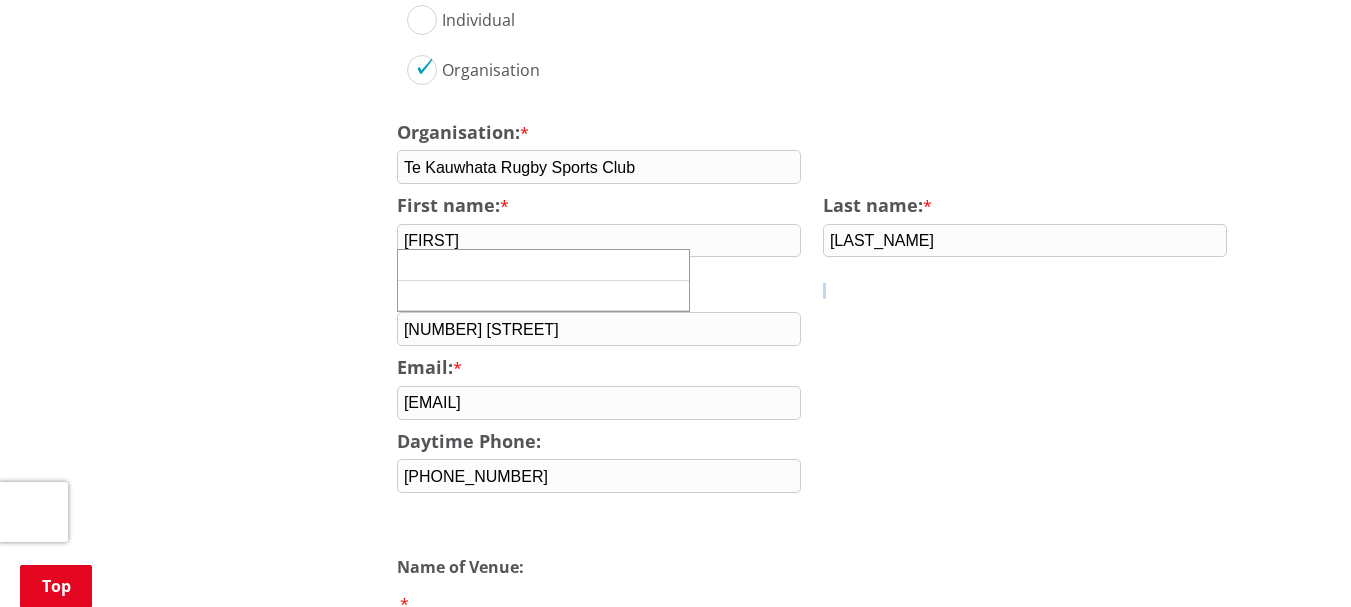click on "More from this section
Community development
Funding
Community Boards & Community Committee Funding
Creative Communities Fund
Creative Communities Fund application form
Rural Ward Funding
Waste Minimisation Fund
Port Waikato Wellbeing fund
Sites and areas of significance to Maaori fund
Placemaking
Before you prepare your application please read the  Creative Communities Scheme
Application Guide .  This guide tells you: Whether you are able to apply for Creative Communities Scheme funding for your project Which projects and costs are eligible and ineligible What information you will need to include in your application. Note: Council, alongside Creative New Zealand, has undertaken a review of the Creative Community Scheme process to streamline the process for both our decision-makers and customers.
This guide tells you:" at bounding box center (676, 4456) 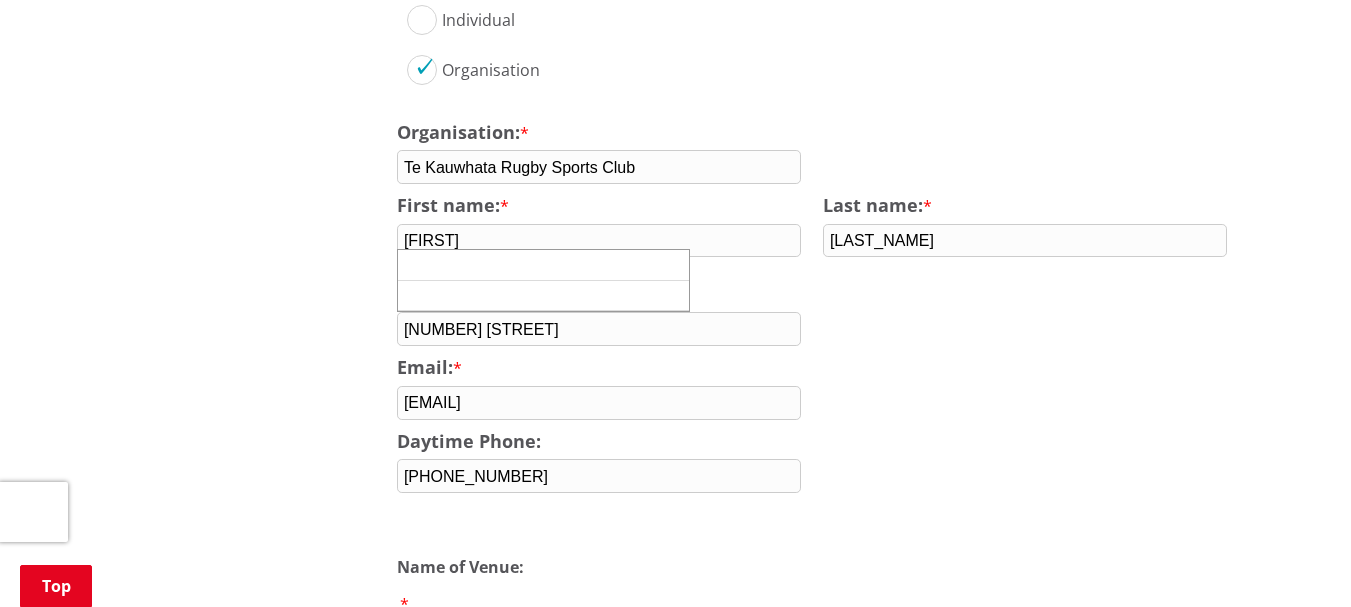 click at bounding box center [823, 392] 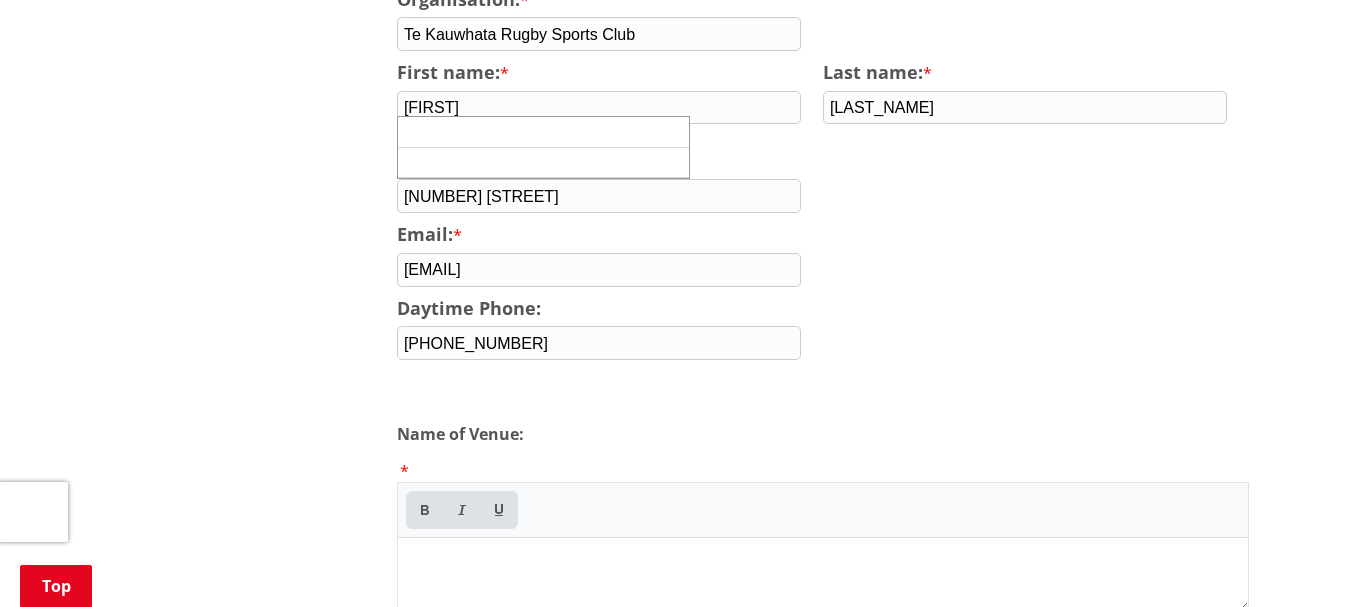 click on "[PHONE_NUMBER]" at bounding box center [599, 343] 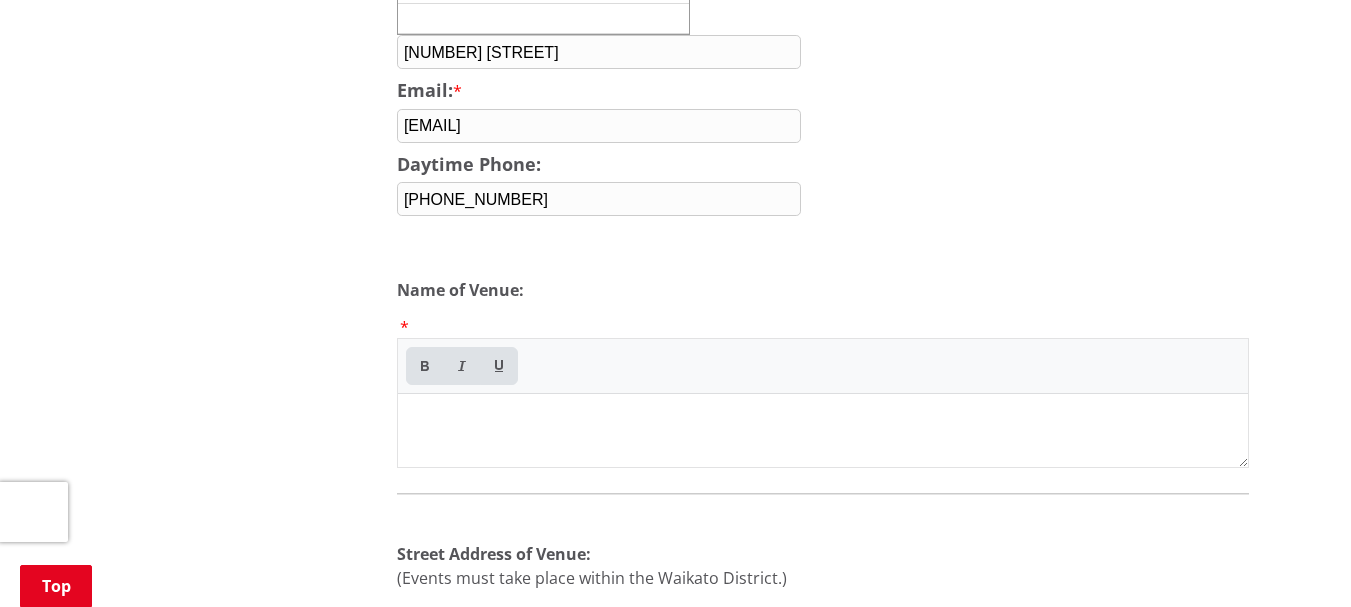 scroll, scrollTop: 2133, scrollLeft: 0, axis: vertical 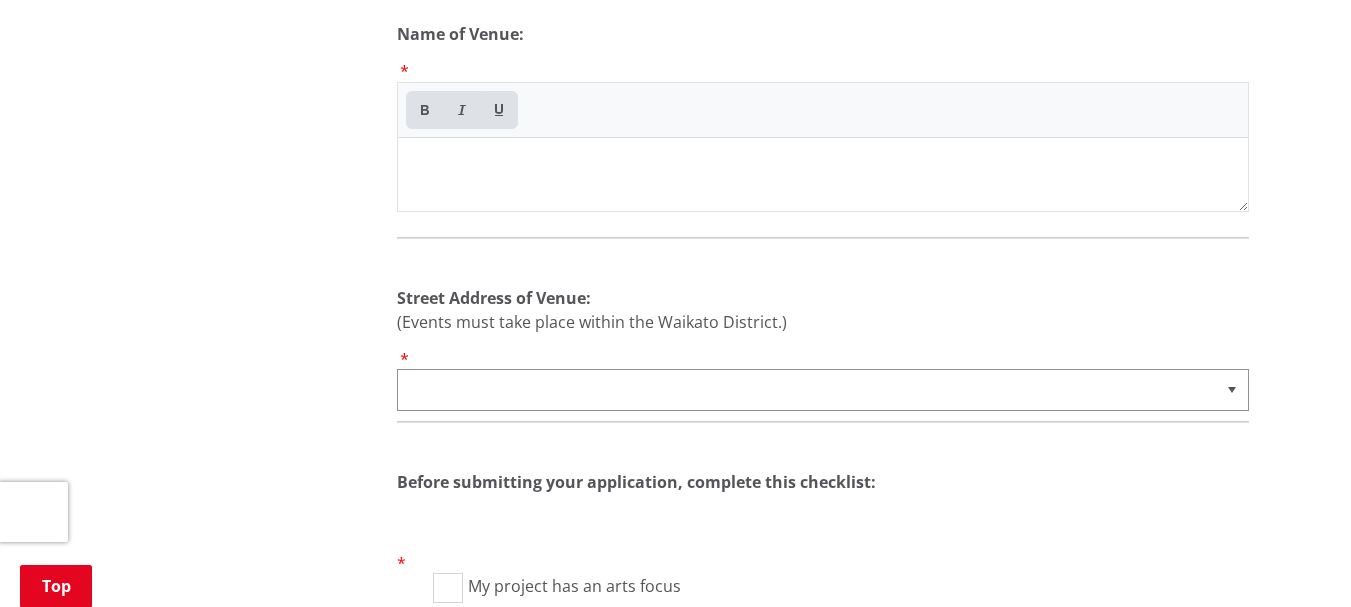 click on "[NUMBER] [NAME]:    *" at bounding box center [823, 107] 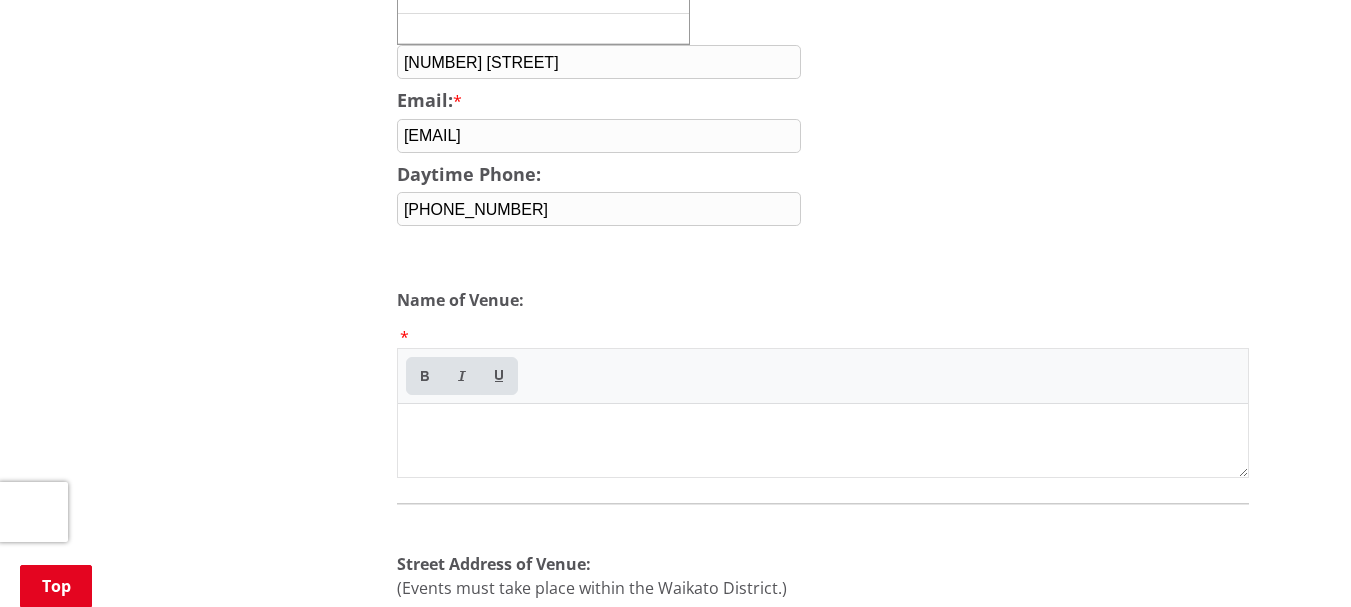 scroll, scrollTop: 2133, scrollLeft: 0, axis: vertical 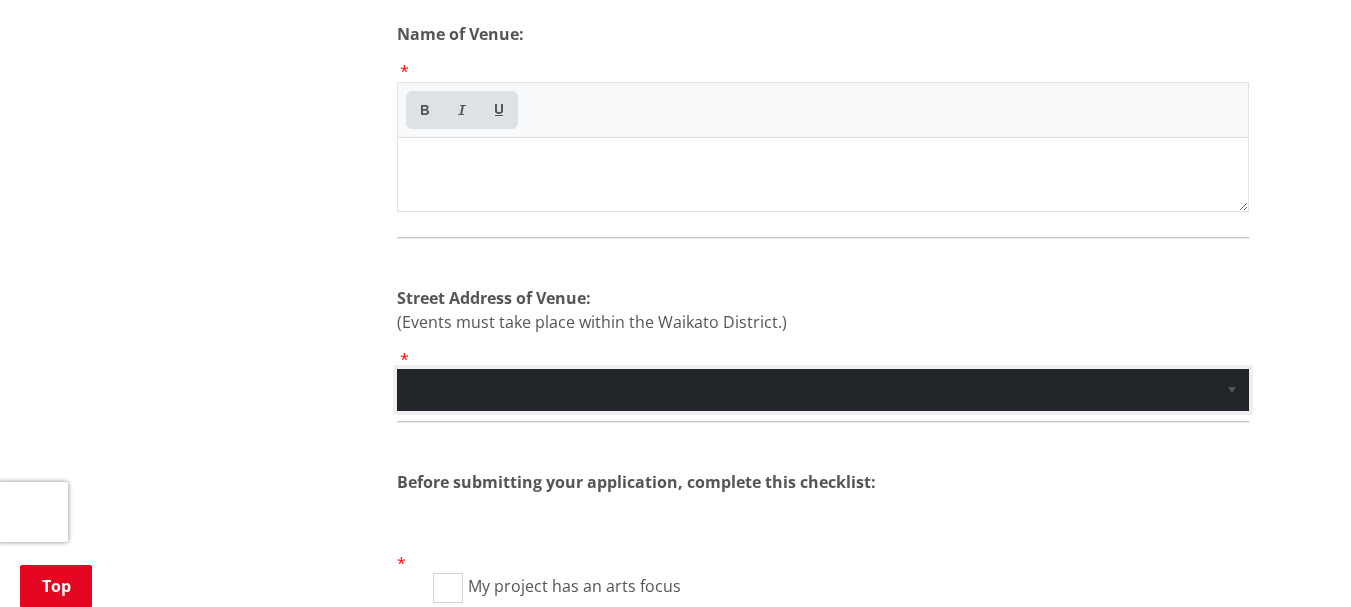 click at bounding box center [806, 390] 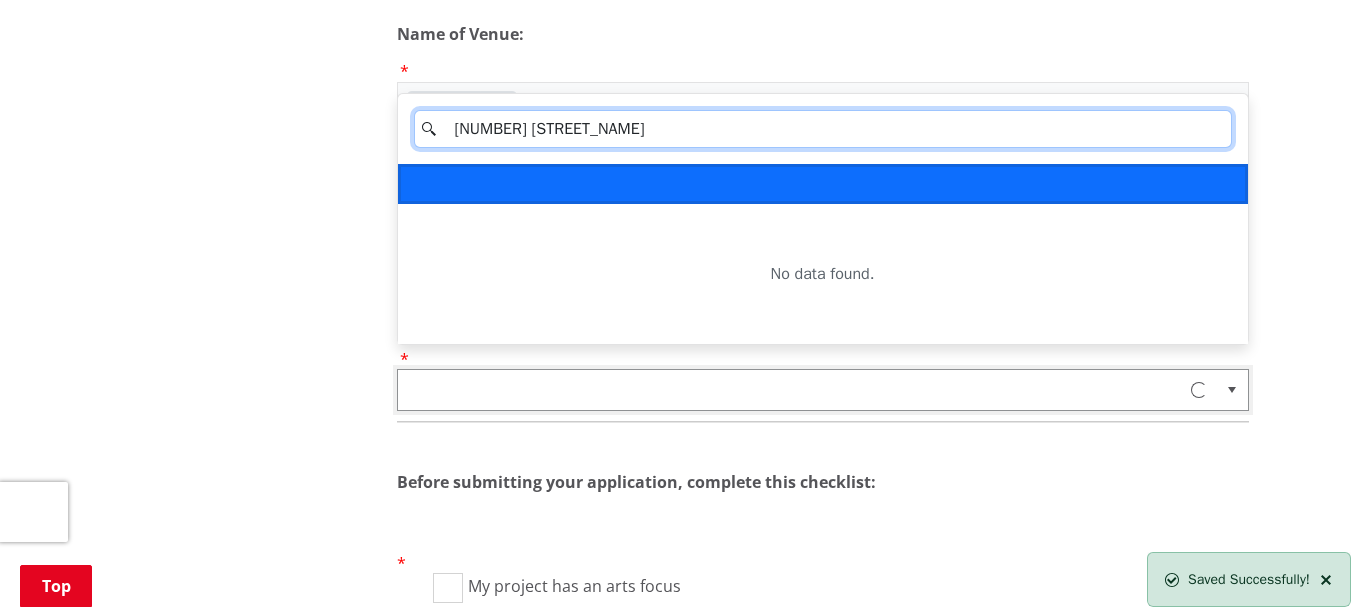 scroll, scrollTop: 0, scrollLeft: 0, axis: both 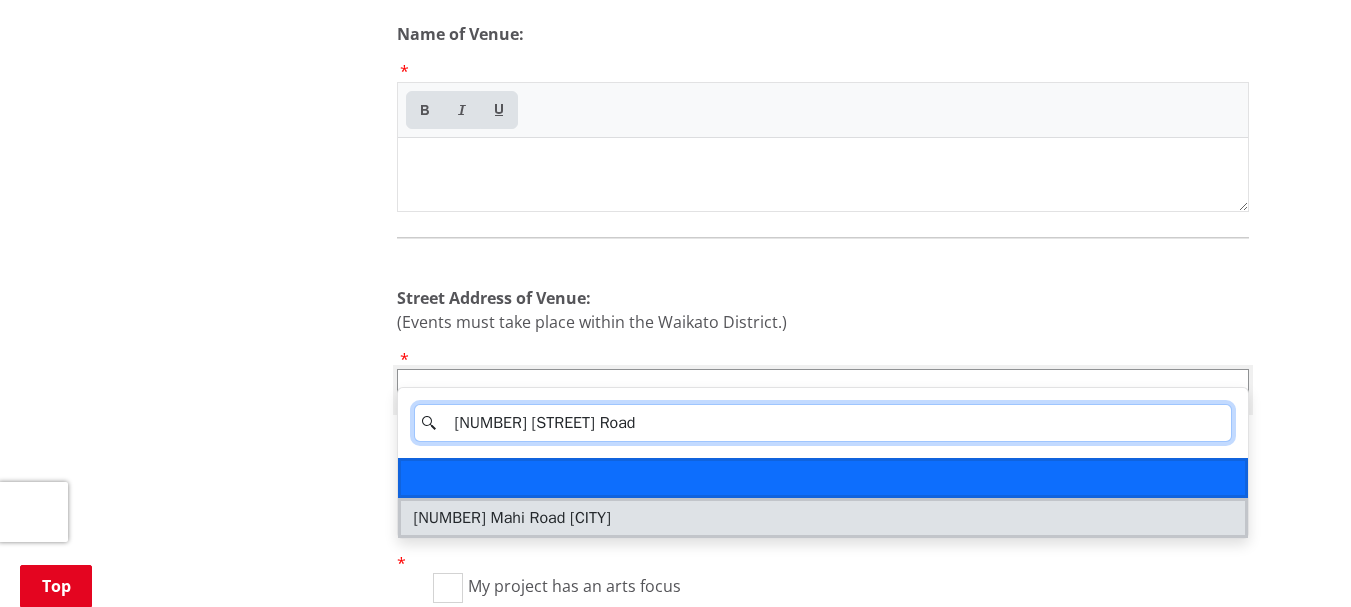 click on "[NUMBER] Mahi Road [CITY]" at bounding box center [512, 518] 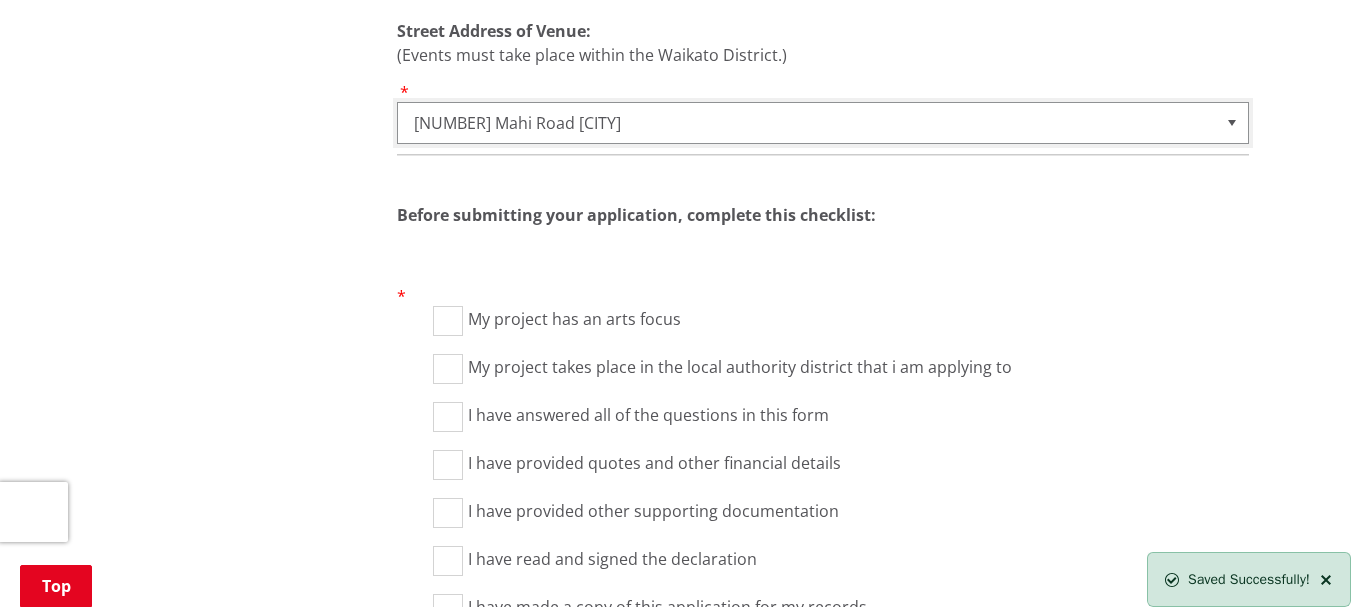 scroll, scrollTop: 2533, scrollLeft: 0, axis: vertical 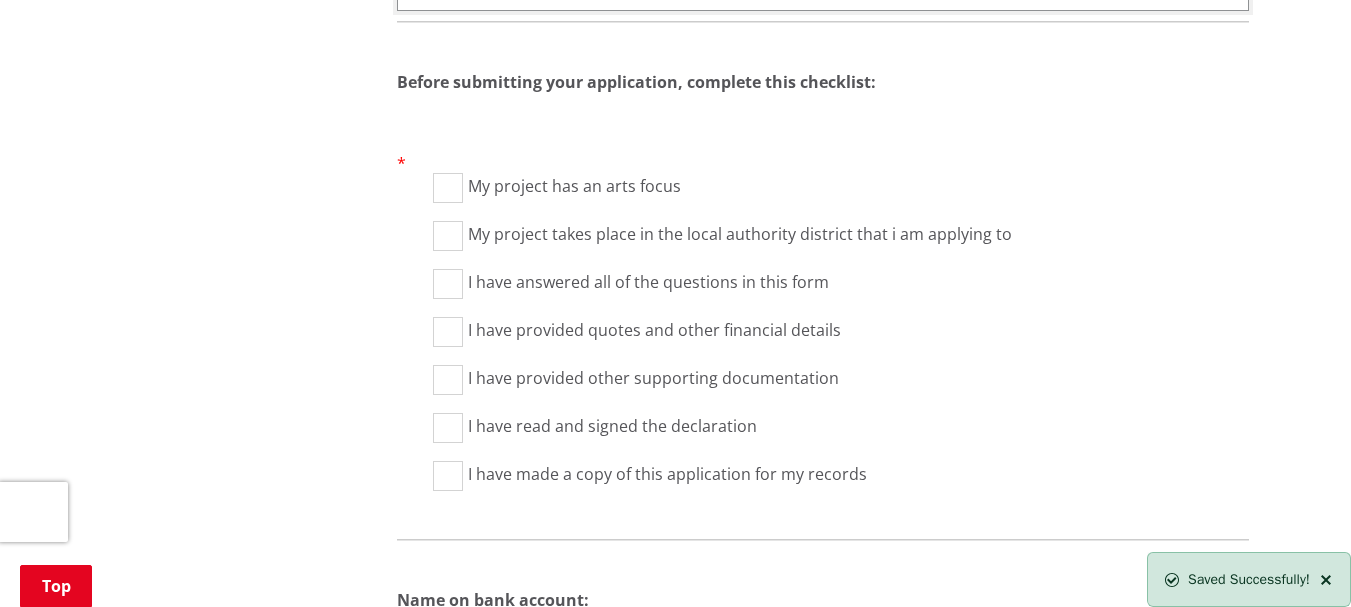 click on "My project has an arts focus" at bounding box center [448, 188] 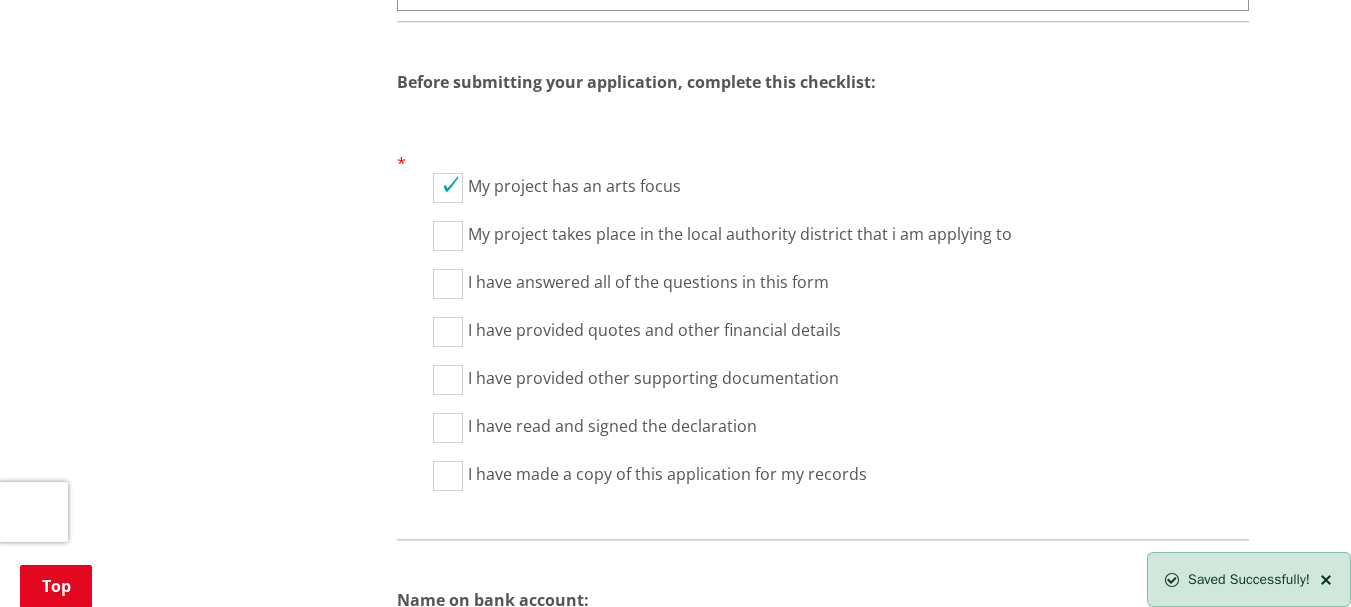 click on "My project takes place in the local authority district that i am applying to" at bounding box center (448, 236) 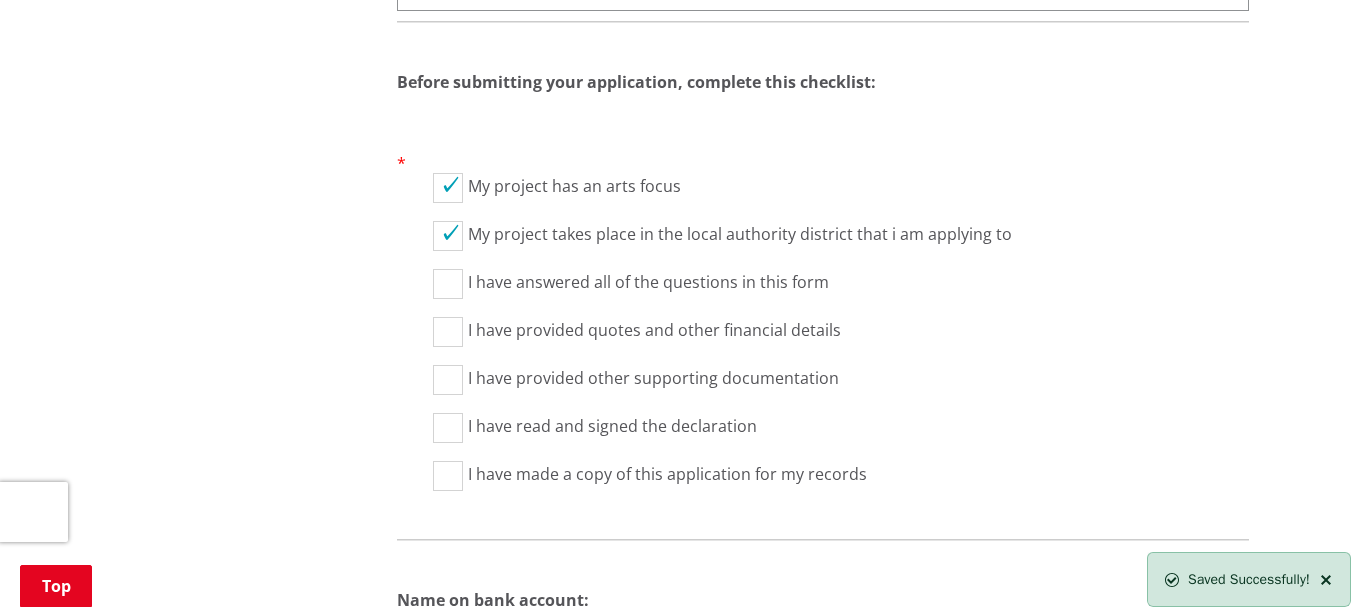 click on "I have answered all of the questions in this form" at bounding box center [448, 284] 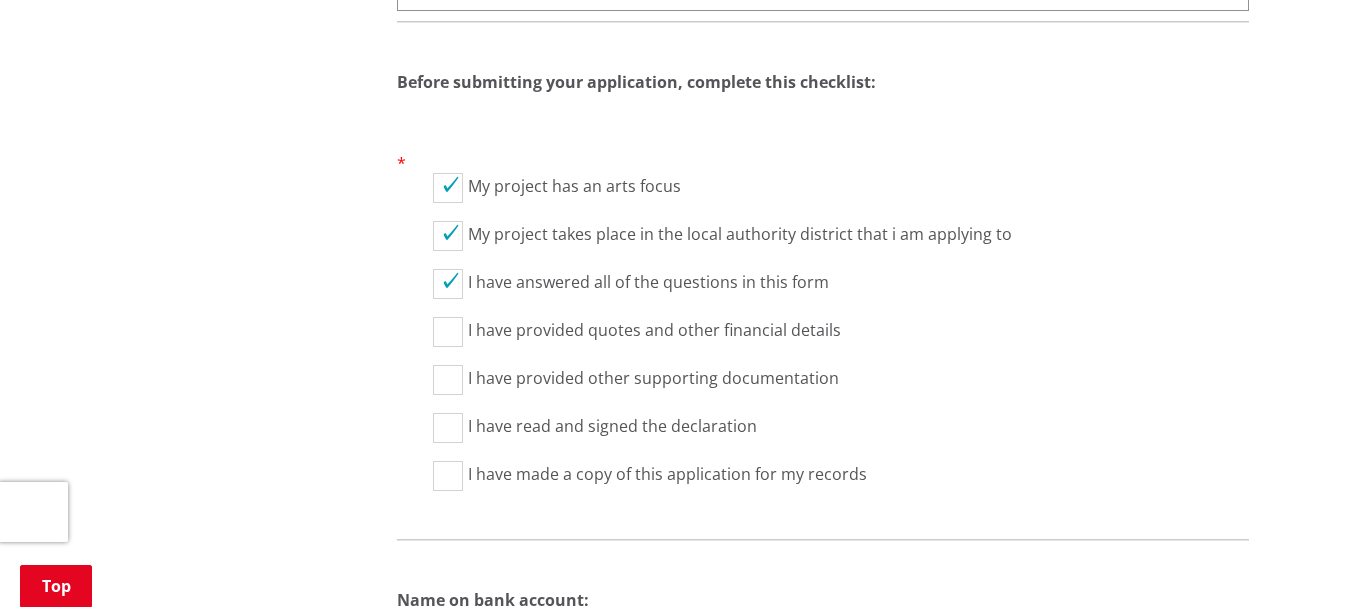 click on "I have provided quotes and other financial details" at bounding box center (672, 341) 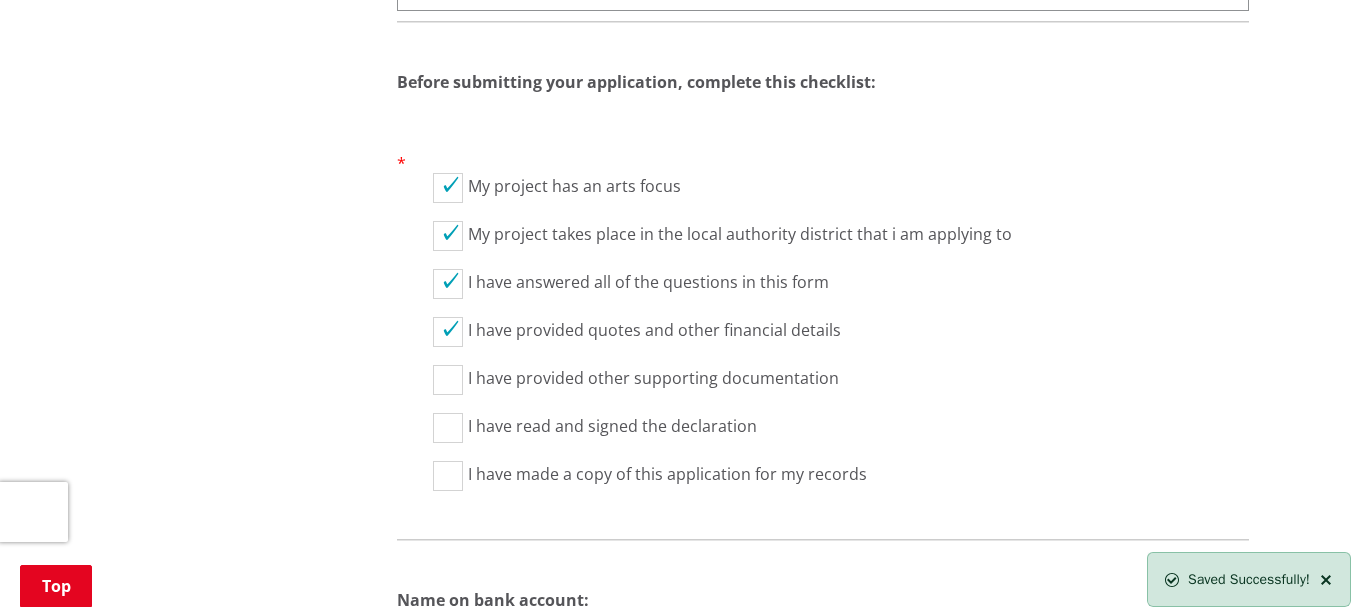 click on "I have provided other supporting documentation" at bounding box center (448, 380) 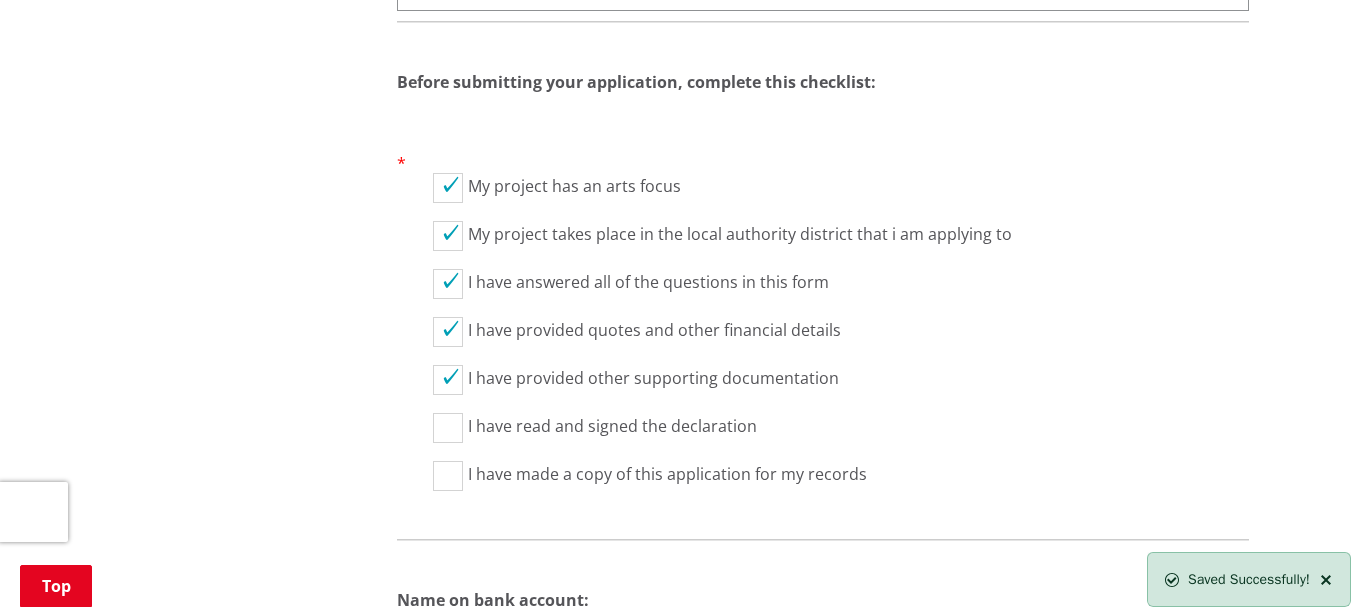 click on "I have read and signed the declaration" at bounding box center [448, 428] 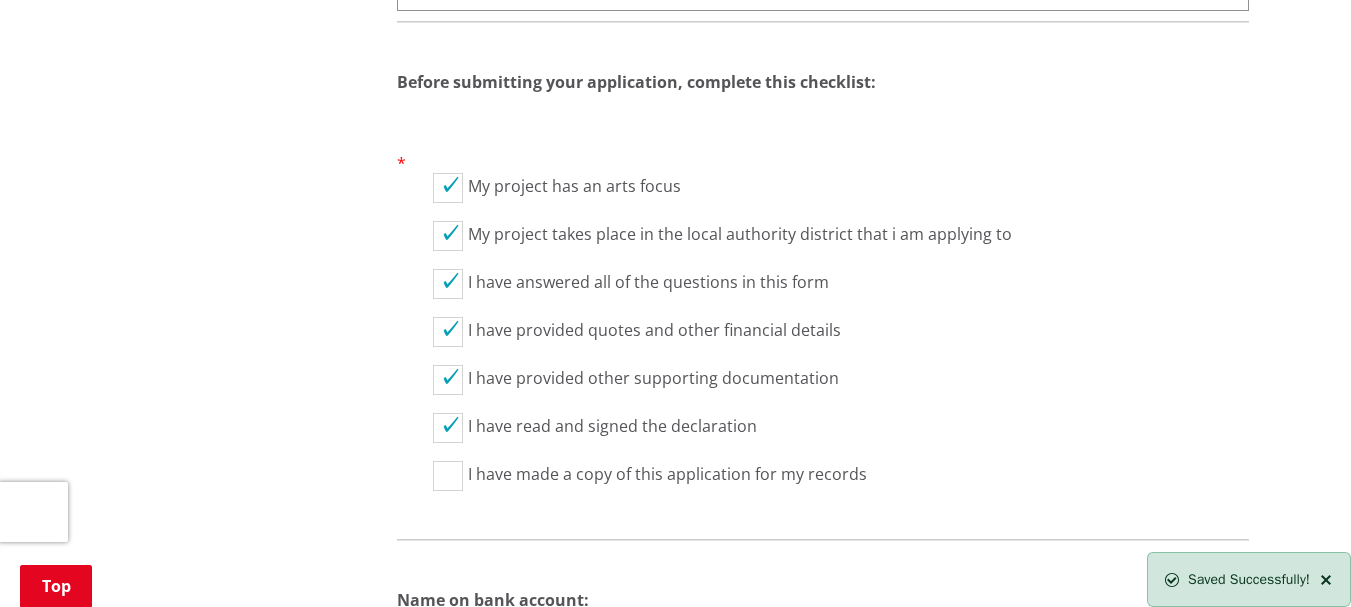 click on "I have made a copy of this application for my records" at bounding box center (448, 476) 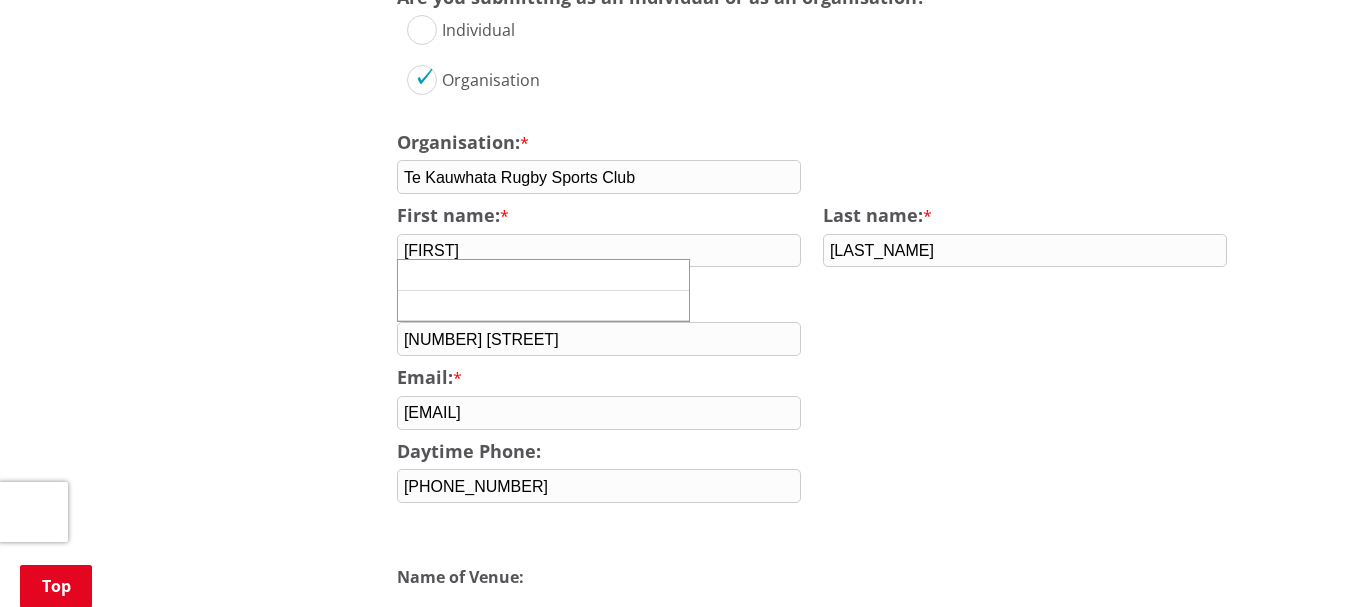 scroll, scrollTop: 1600, scrollLeft: 0, axis: vertical 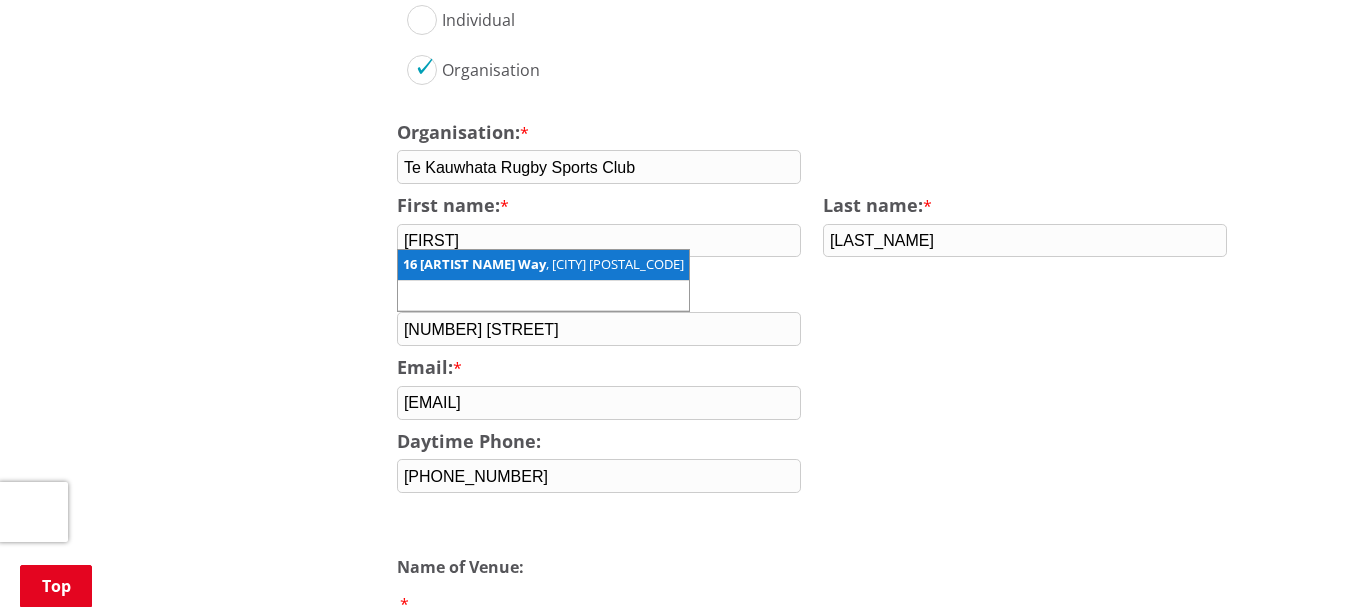 click on "[NUMBER] [STREET_NAME], [CITY] [POSTAL_CODE]" at bounding box center [543, 265] 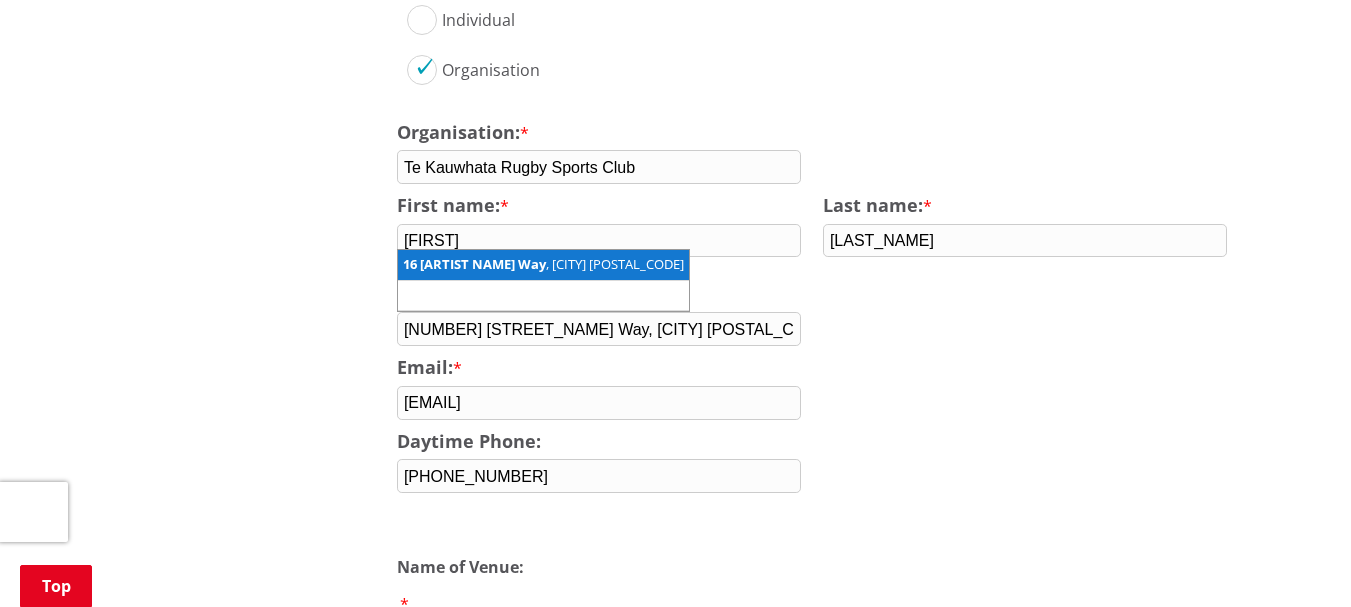 type on "[NUMBER] [STREET]" 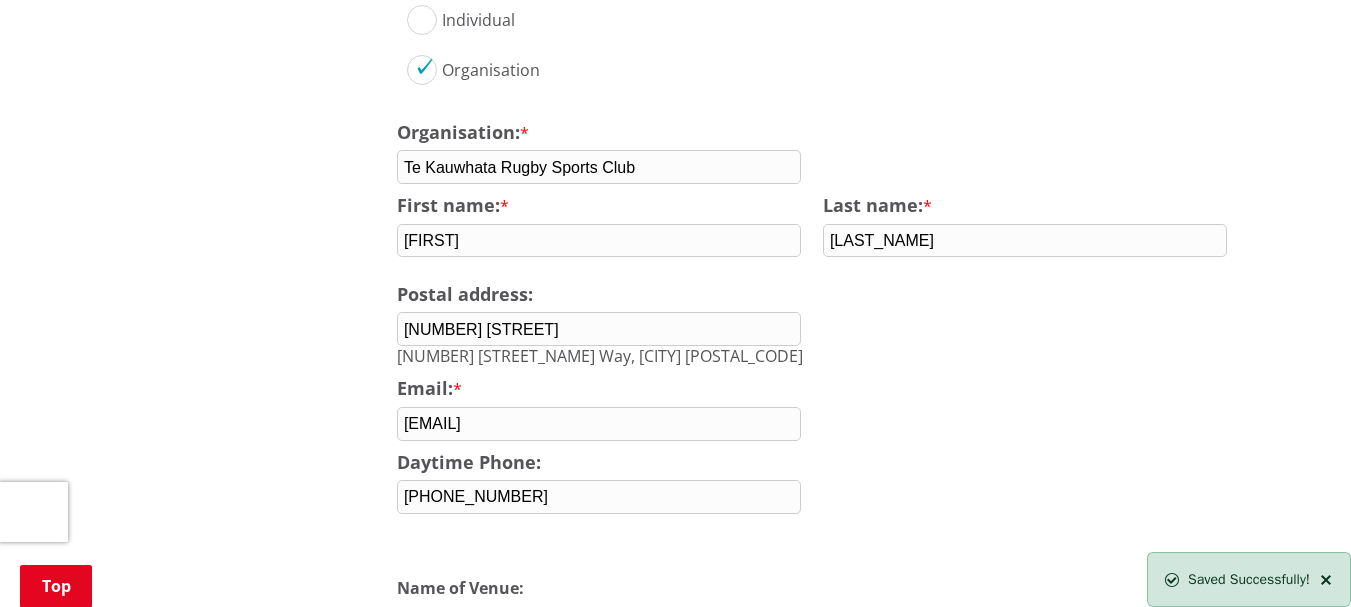 drag, startPoint x: 551, startPoint y: 306, endPoint x: 390, endPoint y: 300, distance: 161.11176 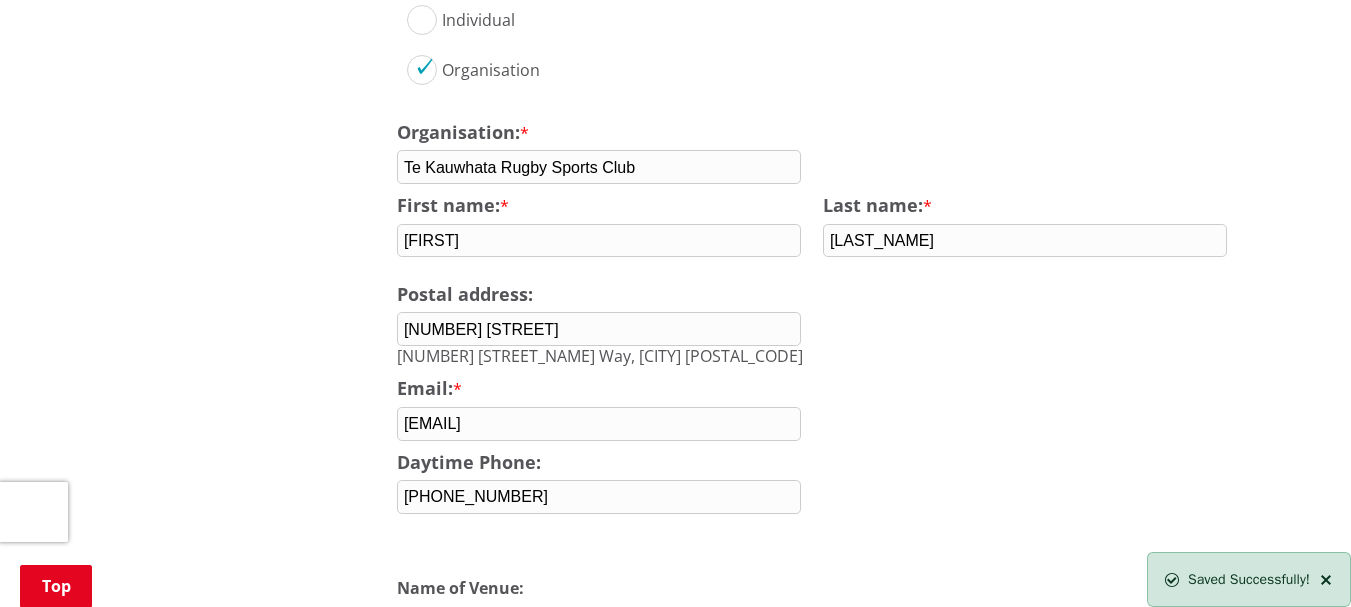 click on "Before you prepare your application please read the Creative Communities Scheme
Application Guide . This guide tells you: Whether you are able to apply for Creative Communities Scheme funding for your project Which projects and costs are eligible and ineligible What information you will need to include in your application. Note: Council, alongside Creative New Zealand, has undertaken a review of the Creative Community Scheme process to streamline the process for both our decision-makers and customers. As a result of the review the form has been amended as follows: Applications will have a maximum word count of 500 words for the 5 specific questions. Applicants are limited in the amount of information that can be uploaded as attachments. Applicants are encouraged to include electronic links within their applications, if needed. Applicants will no longer be required to present their applications in person or by virtual means. If you have any questions, please email" at bounding box center [823, 4466] 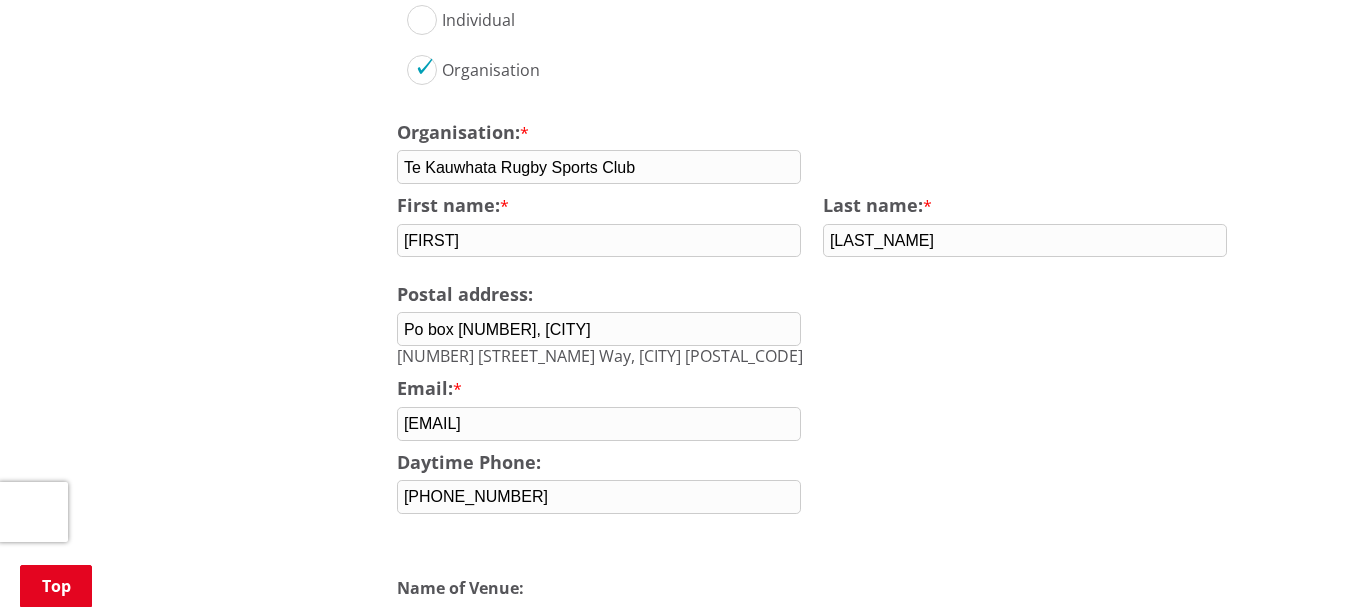 click on "More from this section
Community development
Funding
Community Boards & Community Committee Funding
Creative Communities Fund
Creative Communities Fund application form
Rural Ward Funding
Waste Minimisation Fund
Port Waikato Wellbeing fund
Sites and areas of significance to Maaori fund
Placemaking
Before you prepare your application please read the  Creative Communities Scheme
Application Guide .  This guide tells you: Whether you are able to apply for Creative Communities Scheme funding for your project Which projects and costs are eligible and ineligible What information you will need to include in your application. Note: Council, alongside Creative New Zealand, has undertaken a review of the Creative Community Scheme process to streamline the process for both our decision-makers and customers.
This guide tells you:" at bounding box center (676, 4466) 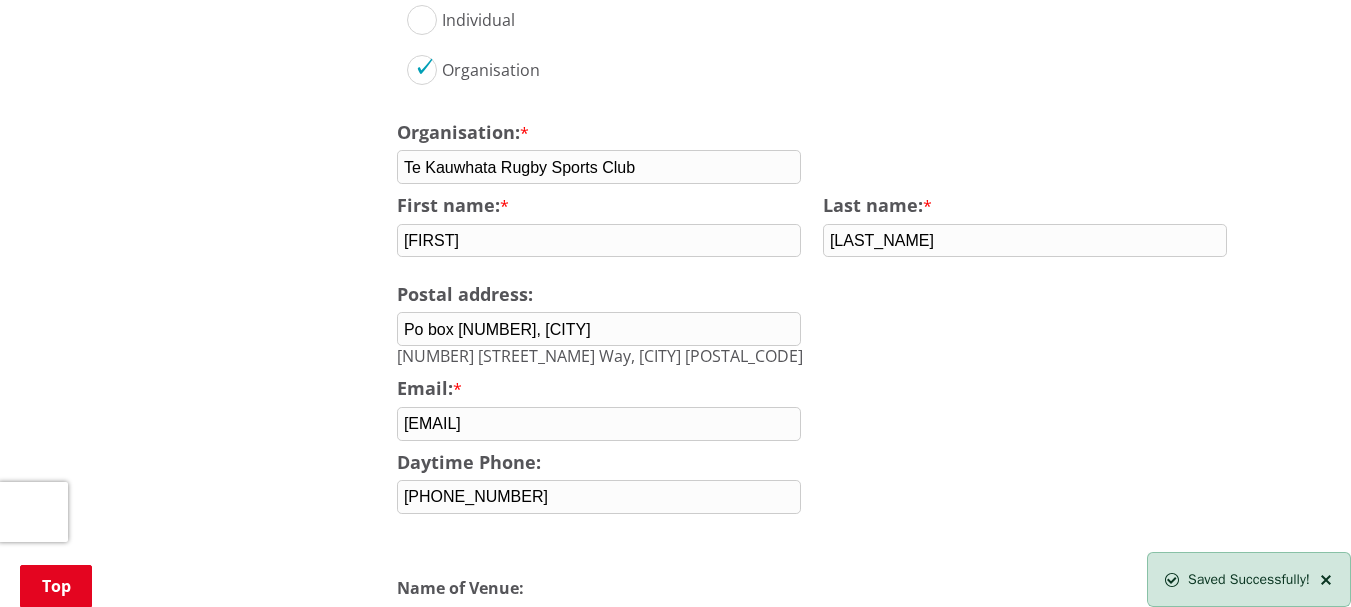 click on "[NUMBER] [STREET_NAME] Way, [CITY] [POSTAL_CODE]" at bounding box center (600, 356) 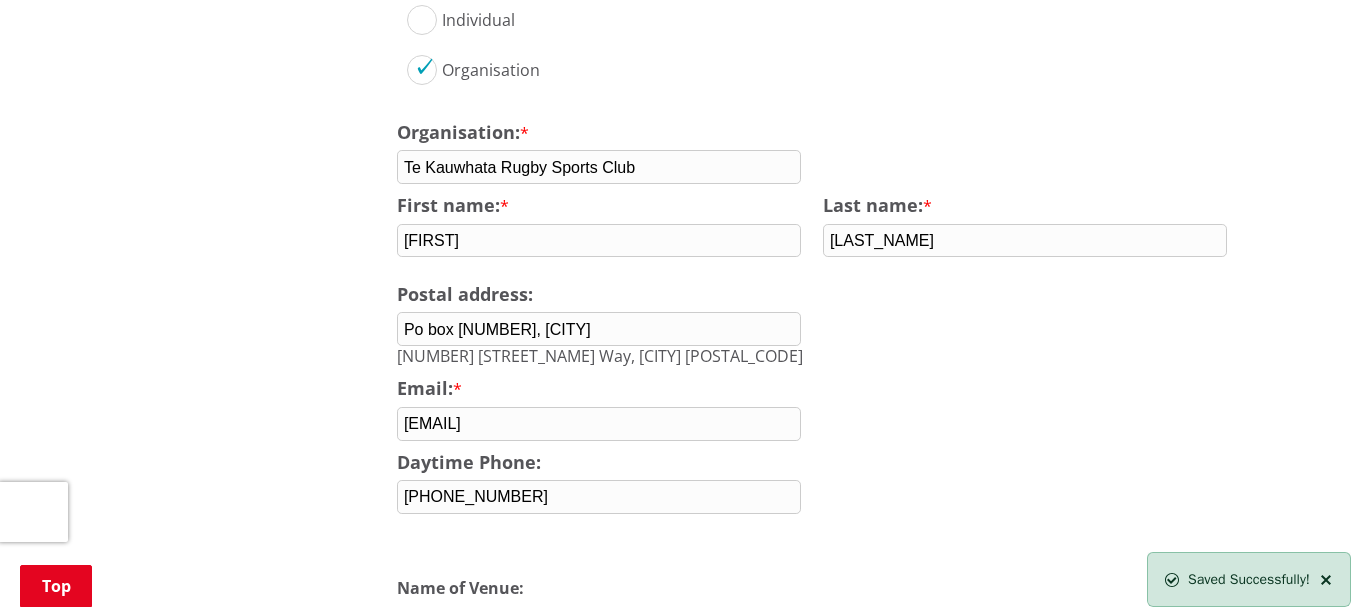 drag, startPoint x: 598, startPoint y: 308, endPoint x: 385, endPoint y: 289, distance: 213.84573 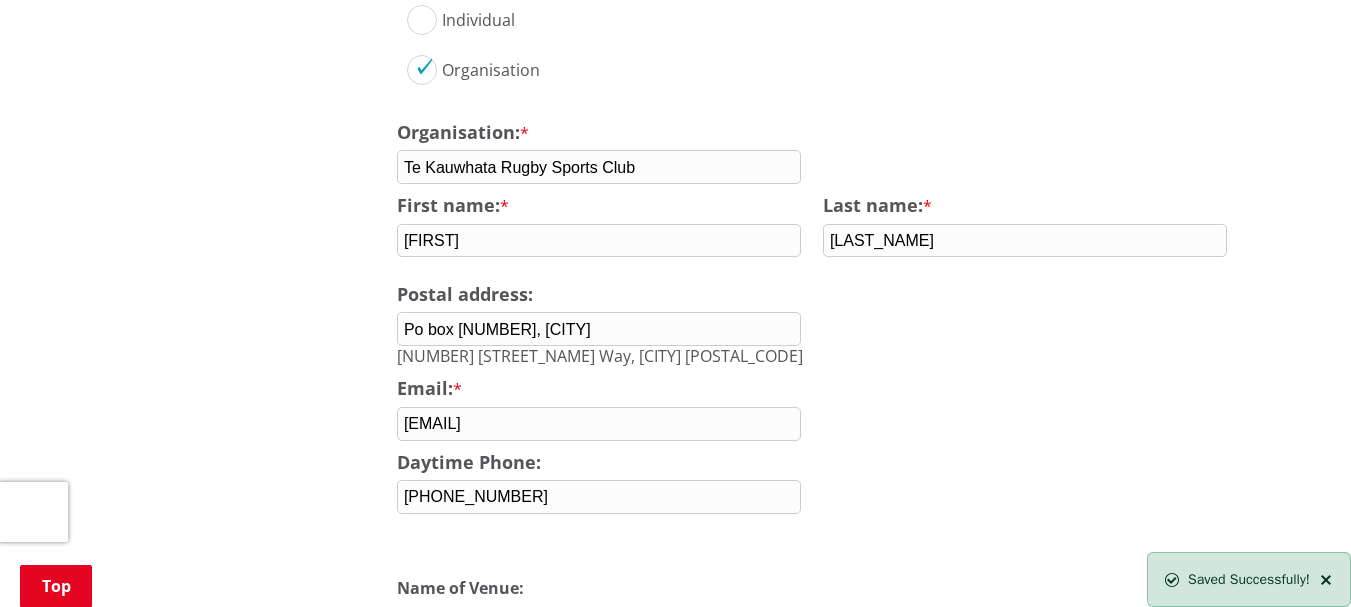click on "Before you prepare your application please read the Creative Communities Scheme
Application Guide . This guide tells you: Whether you are able to apply for Creative Communities Scheme funding for your project Which projects and costs are eligible and ineligible What information you will need to include in your application. Note: Council, alongside Creative New Zealand, has undertaken a review of the Creative Community Scheme process to streamline the process for both our decision-makers and customers. As a result of the review the form has been amended as follows: Applications will have a maximum word count of 500 words for the 5 specific questions. Applicants are limited in the amount of information that can be uploaded as attachments. Applicants are encouraged to include electronic links within their applications, if needed. Applicants will no longer be required to present their applications in person or by virtual means. If you have any questions, please email" at bounding box center (823, 4466) 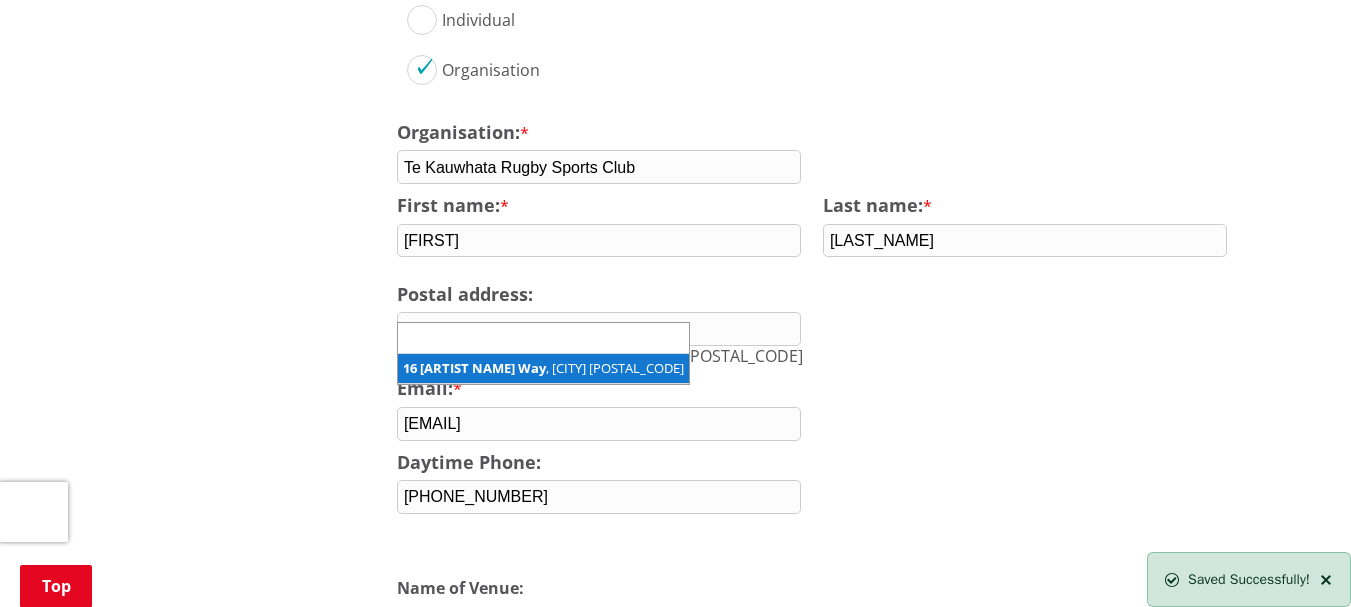 click on "[NUMBER] [STREET_NAME], [CITY] [POSTAL_CODE]" at bounding box center (543, 369) 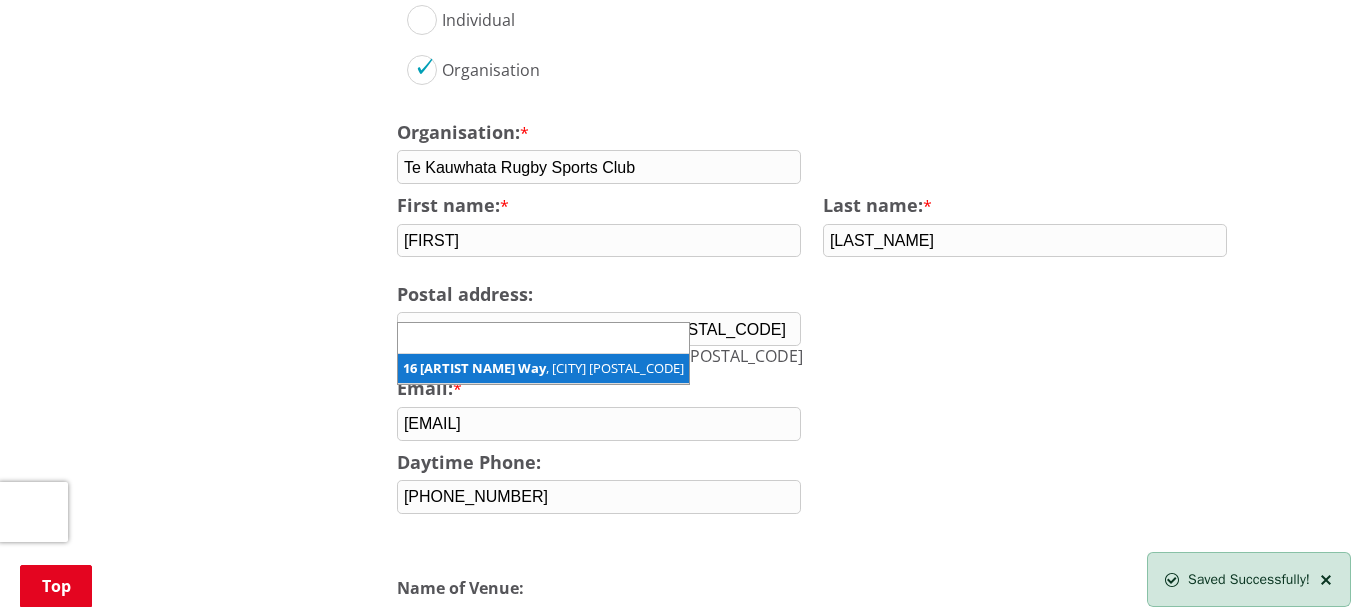 type on "[NUMBER] [STREET]" 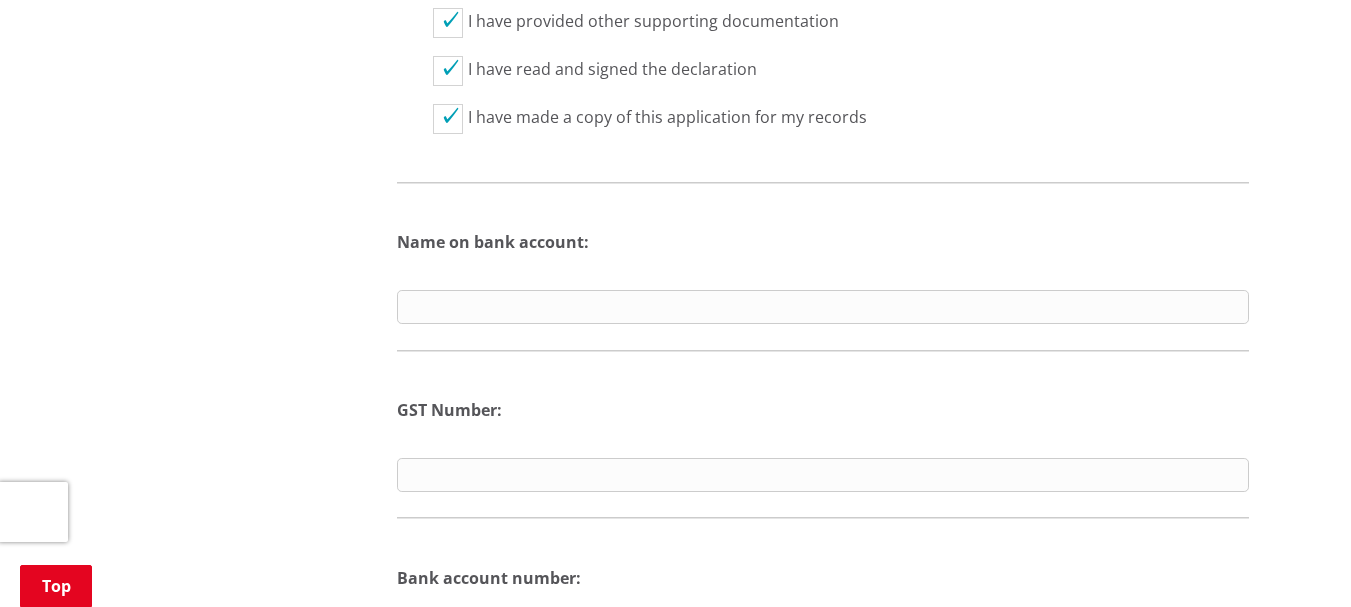scroll, scrollTop: 2933, scrollLeft: 0, axis: vertical 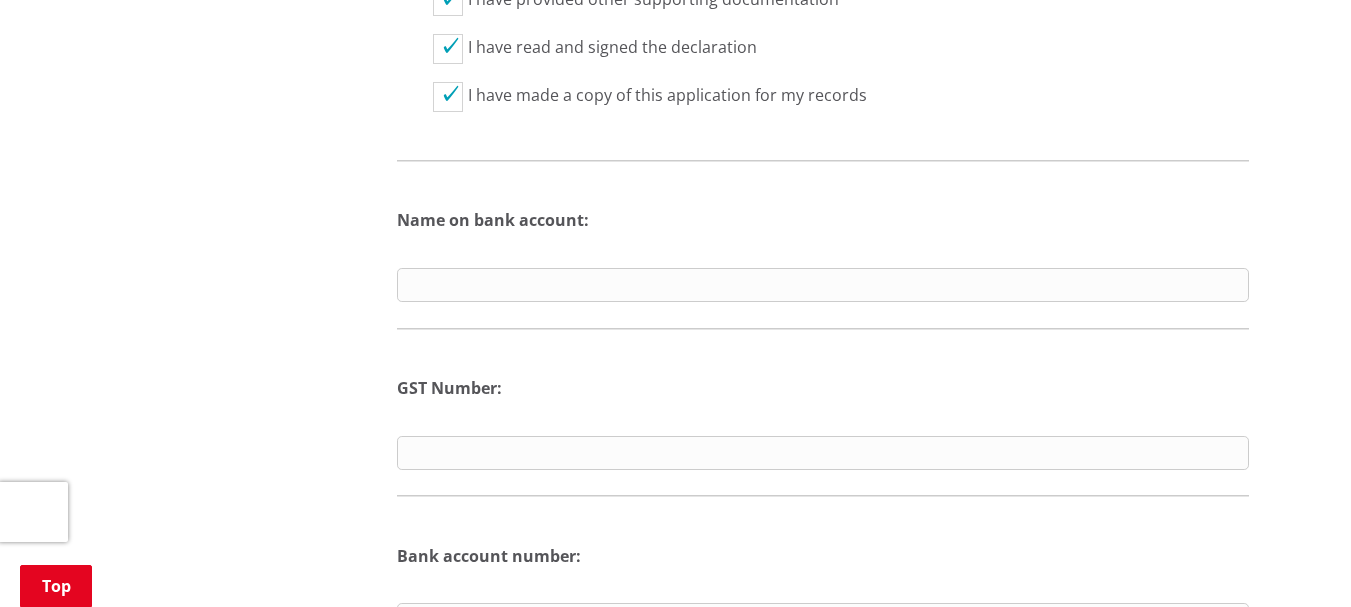 click at bounding box center (823, 285) 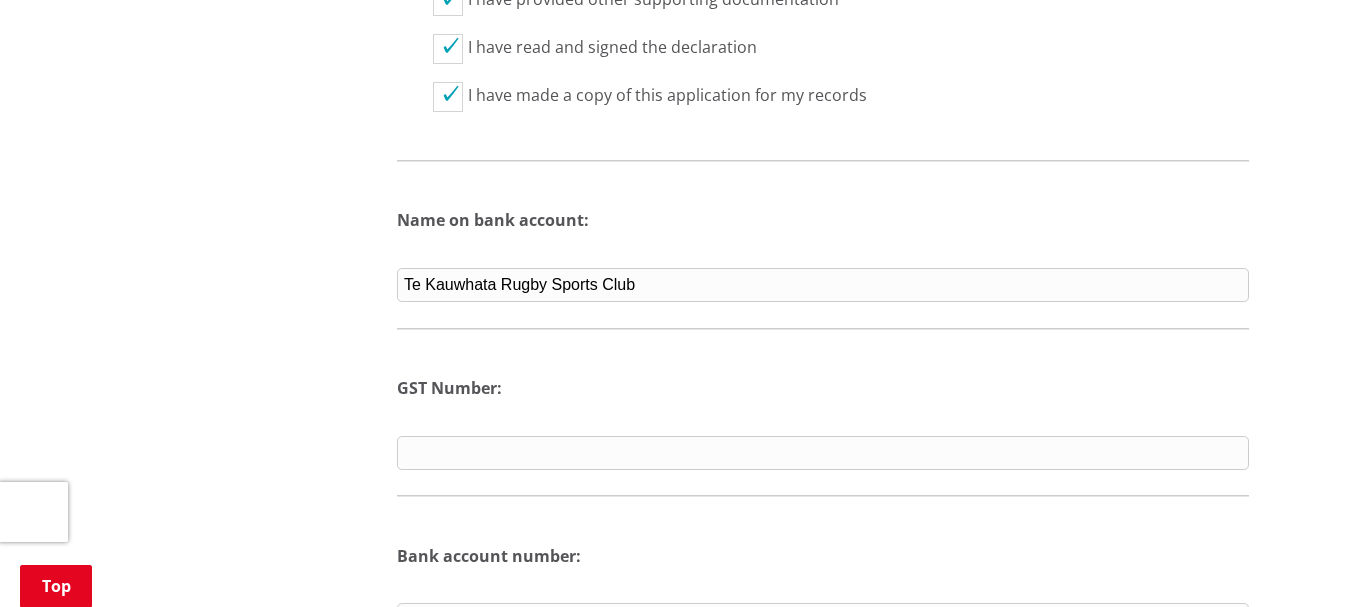 type on "Te Kauwhata Rugby Sports Club" 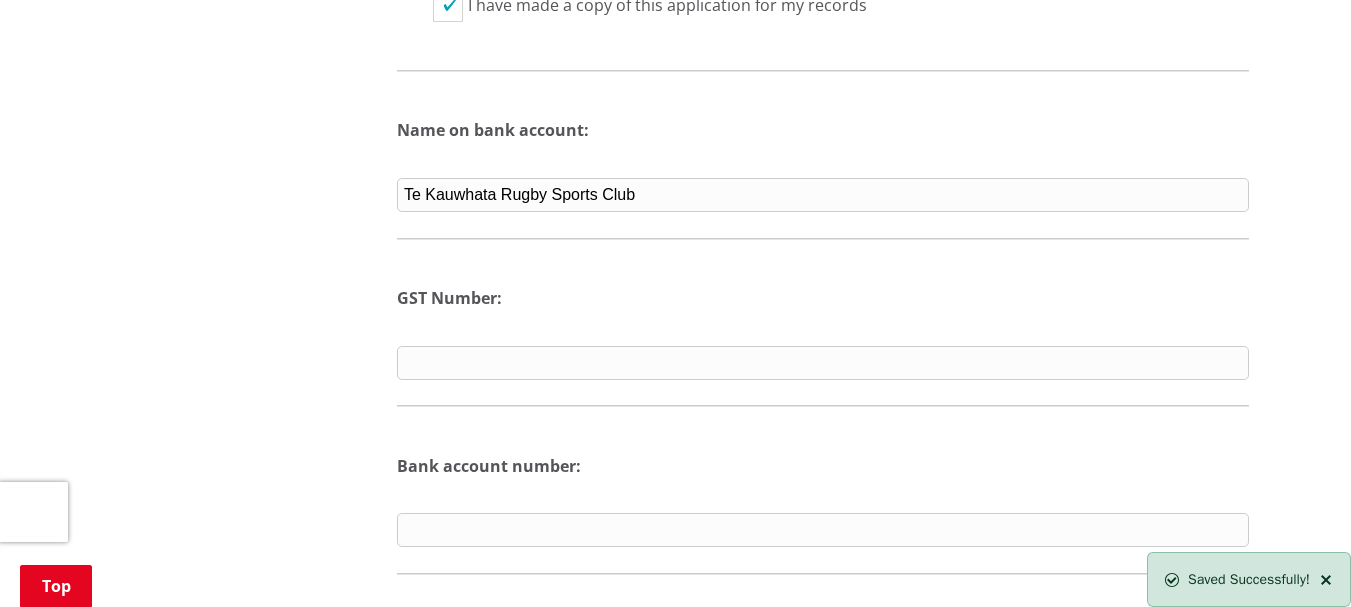 scroll, scrollTop: 3067, scrollLeft: 0, axis: vertical 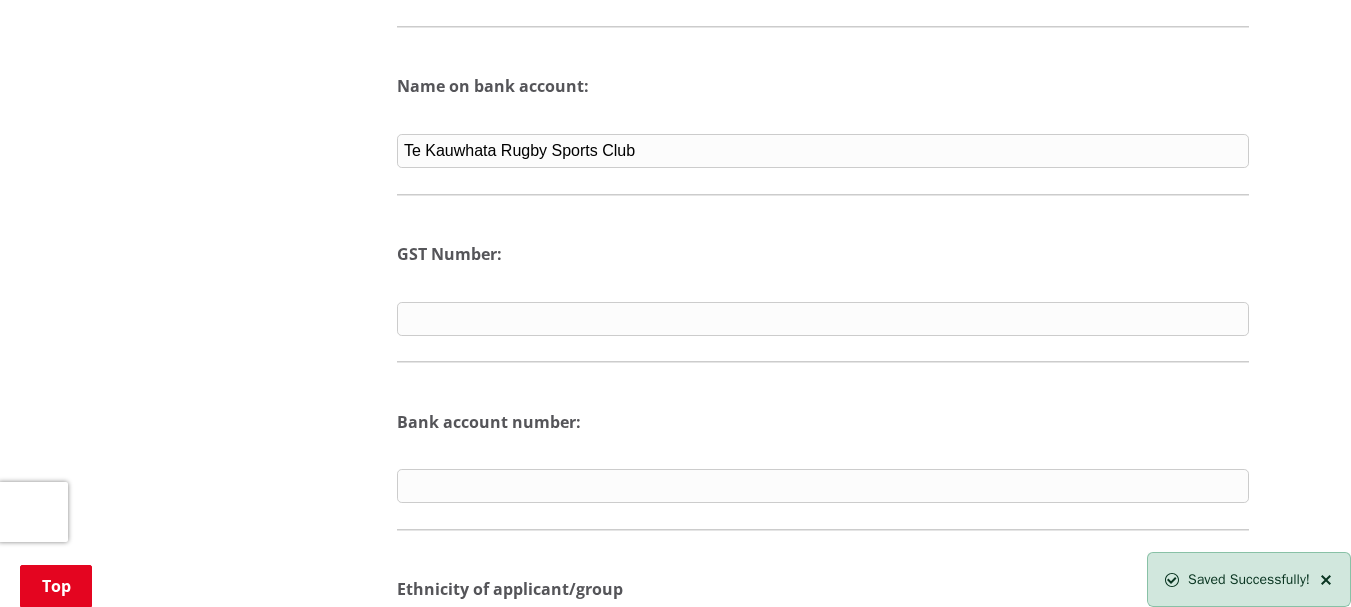 click at bounding box center [823, 486] 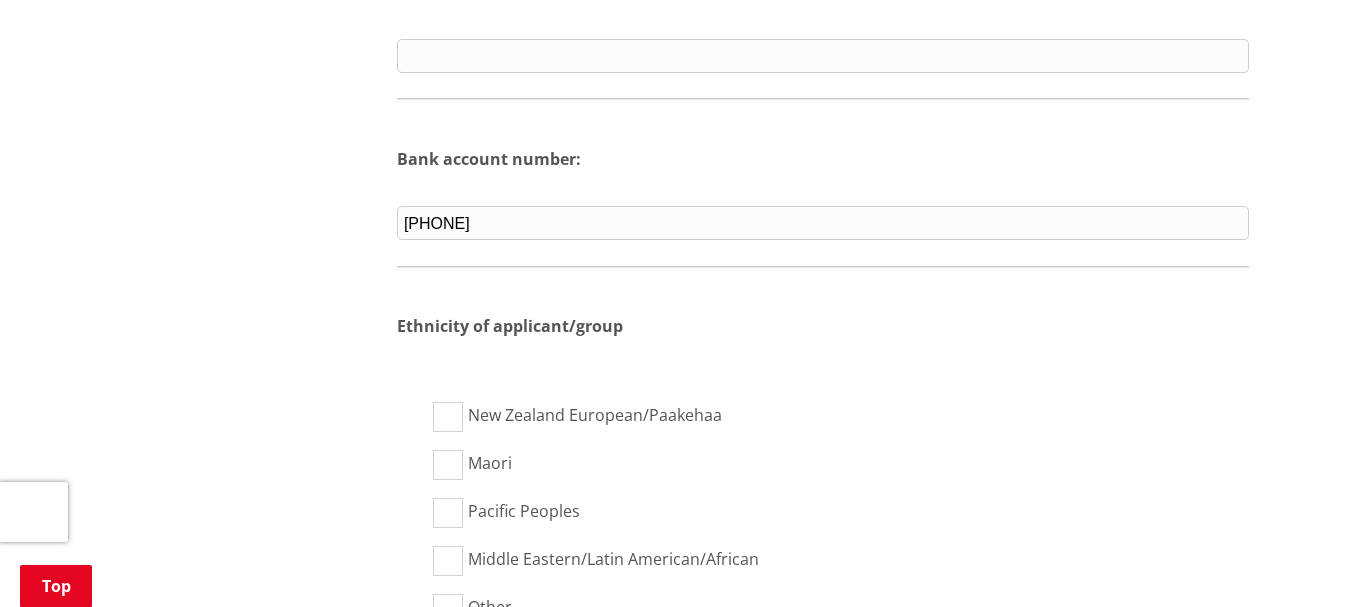 scroll, scrollTop: 3333, scrollLeft: 0, axis: vertical 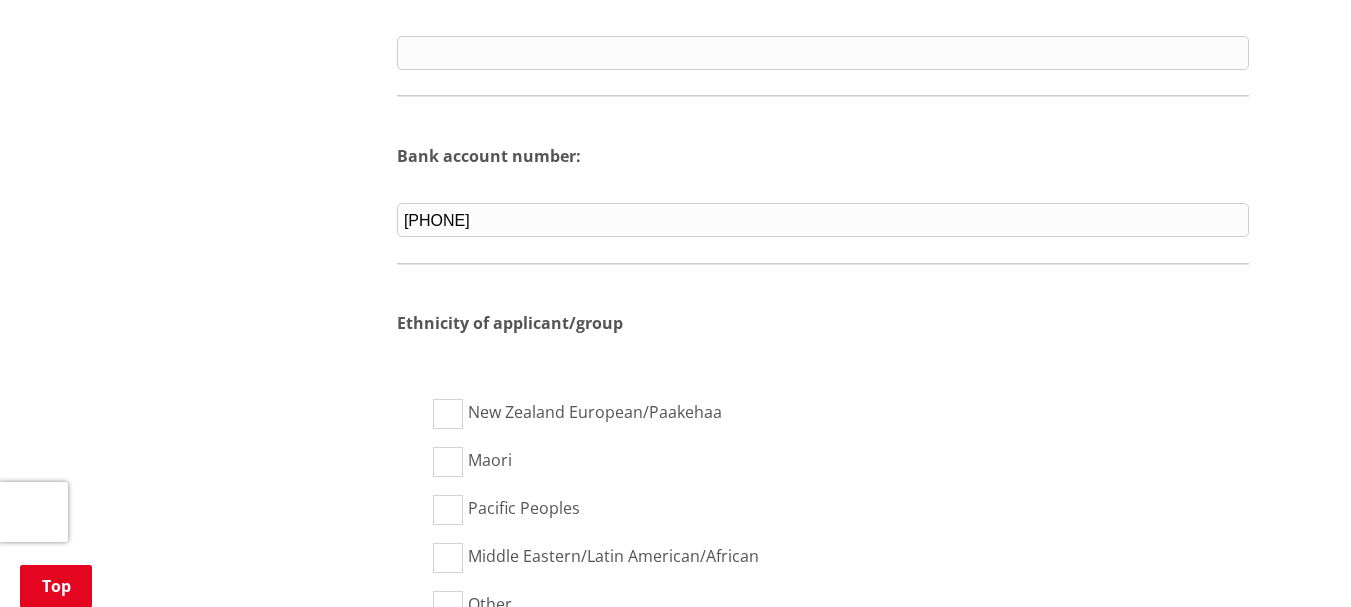 type on "[PHONE]" 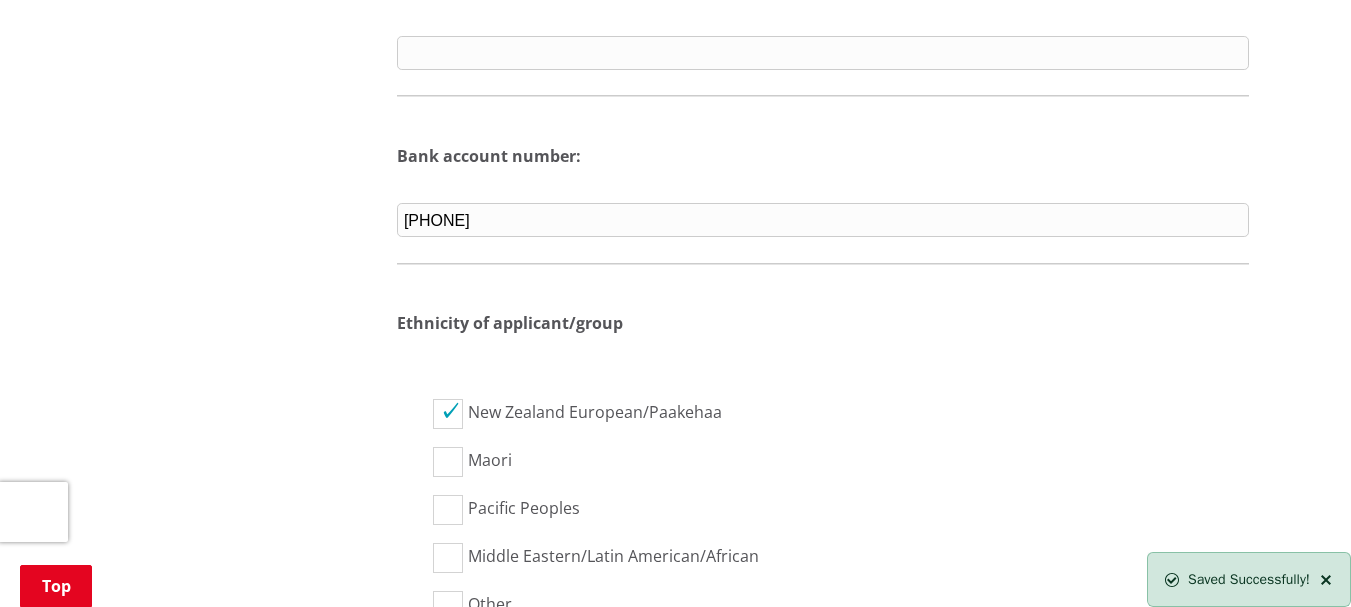 click on "Maori" at bounding box center (448, 462) 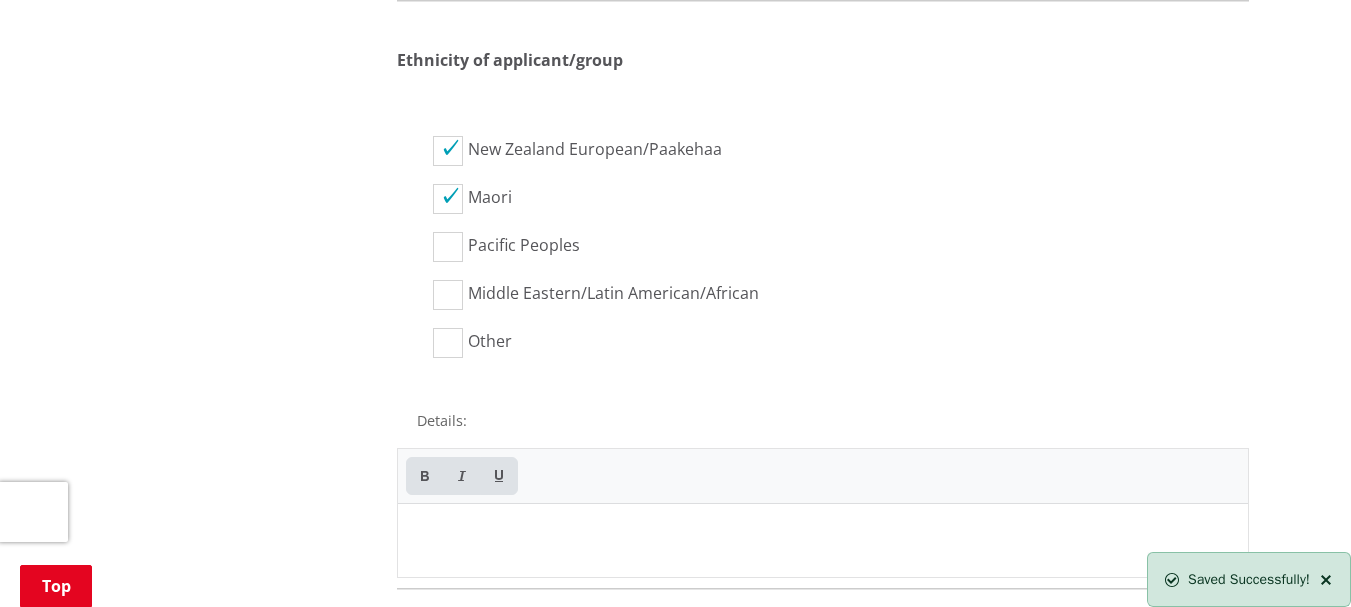 scroll, scrollTop: 3600, scrollLeft: 0, axis: vertical 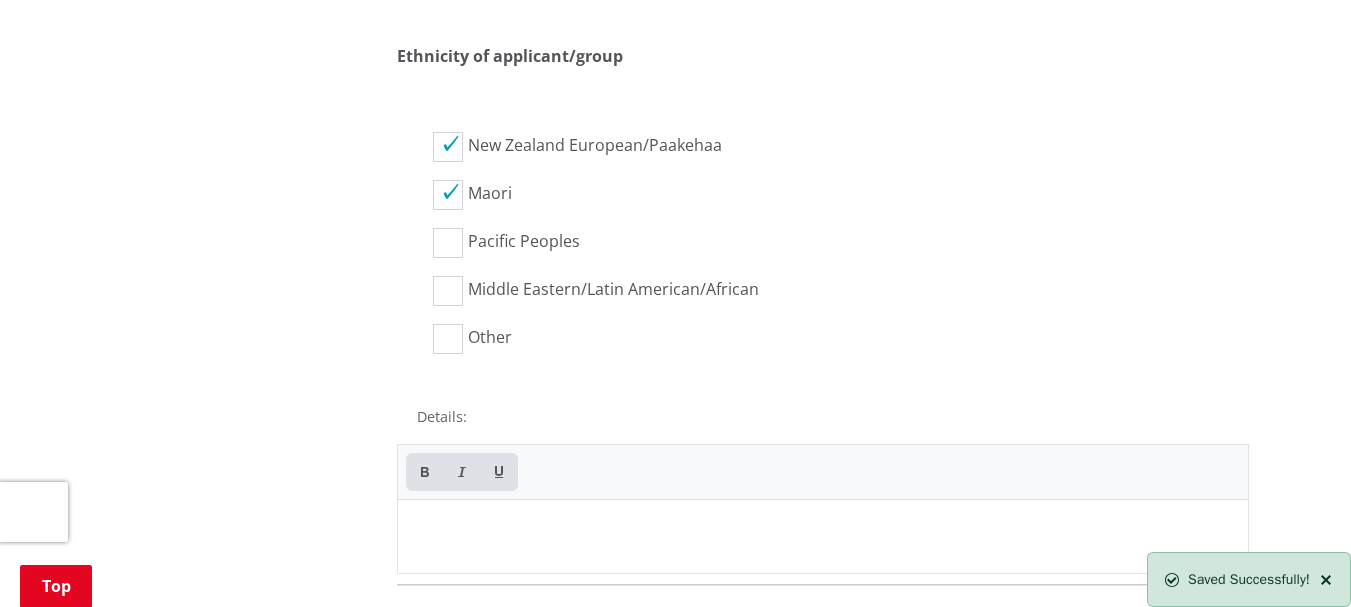 click on "Pacific Peoples" at bounding box center [448, 243] 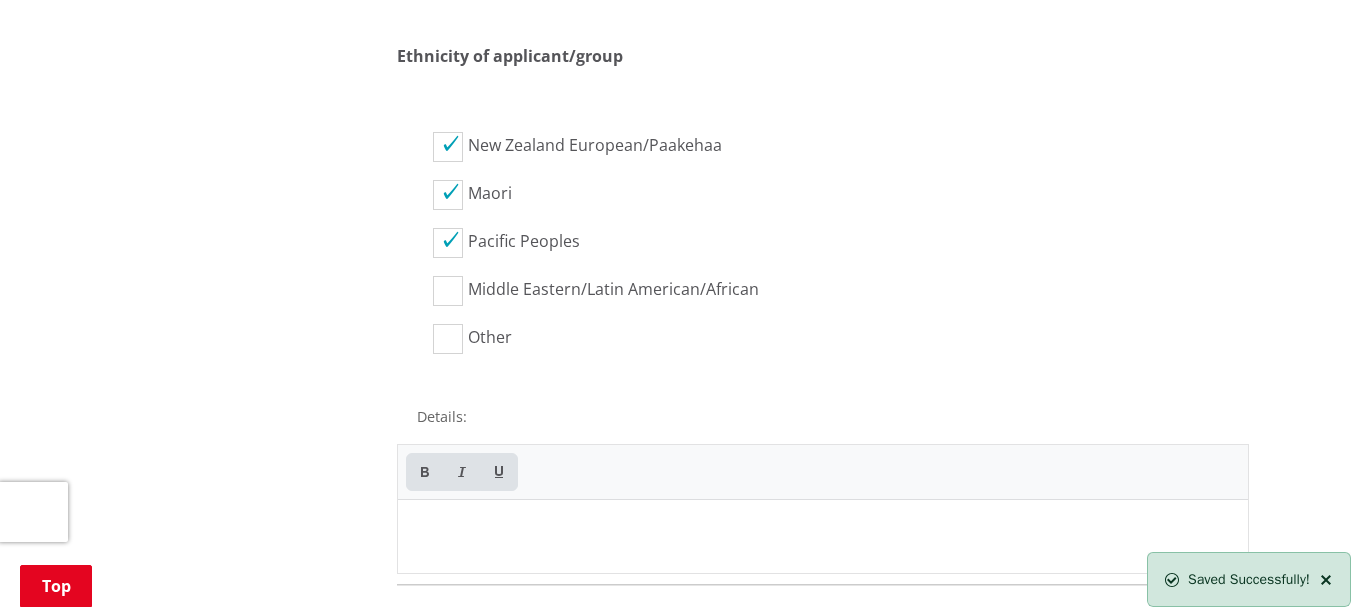 click on "Middle Eastern/Latin American/African" at bounding box center (448, 291) 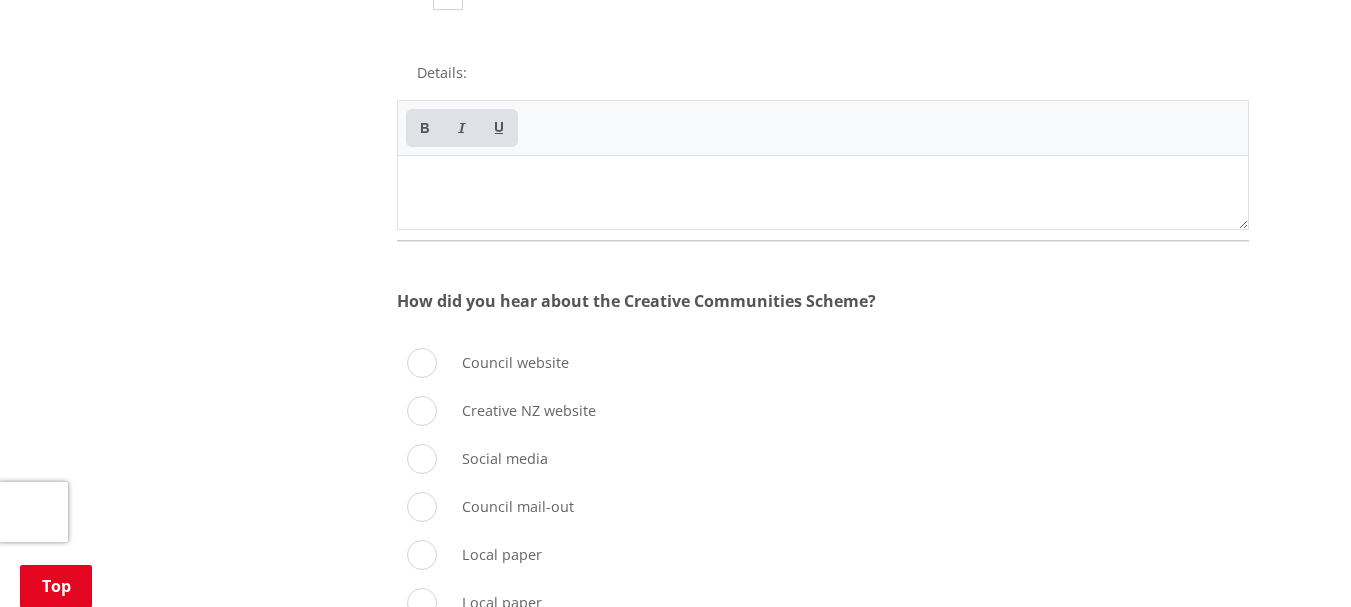 scroll, scrollTop: 4000, scrollLeft: 0, axis: vertical 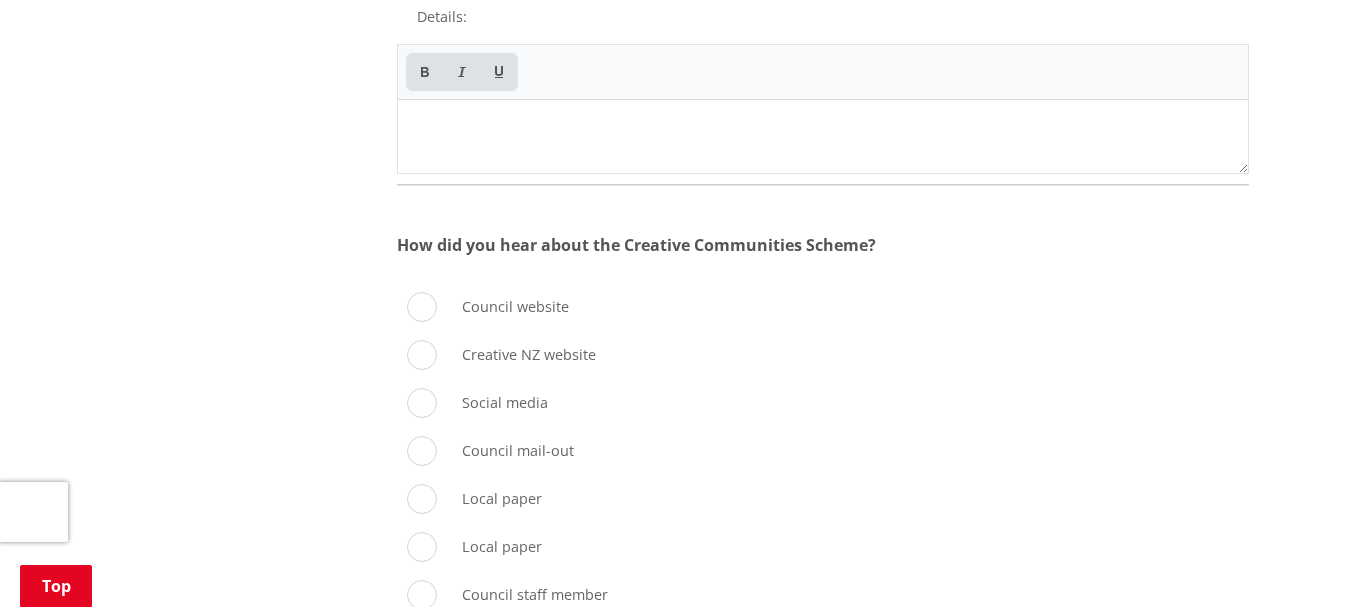 click on "Social media" at bounding box center (422, 403) 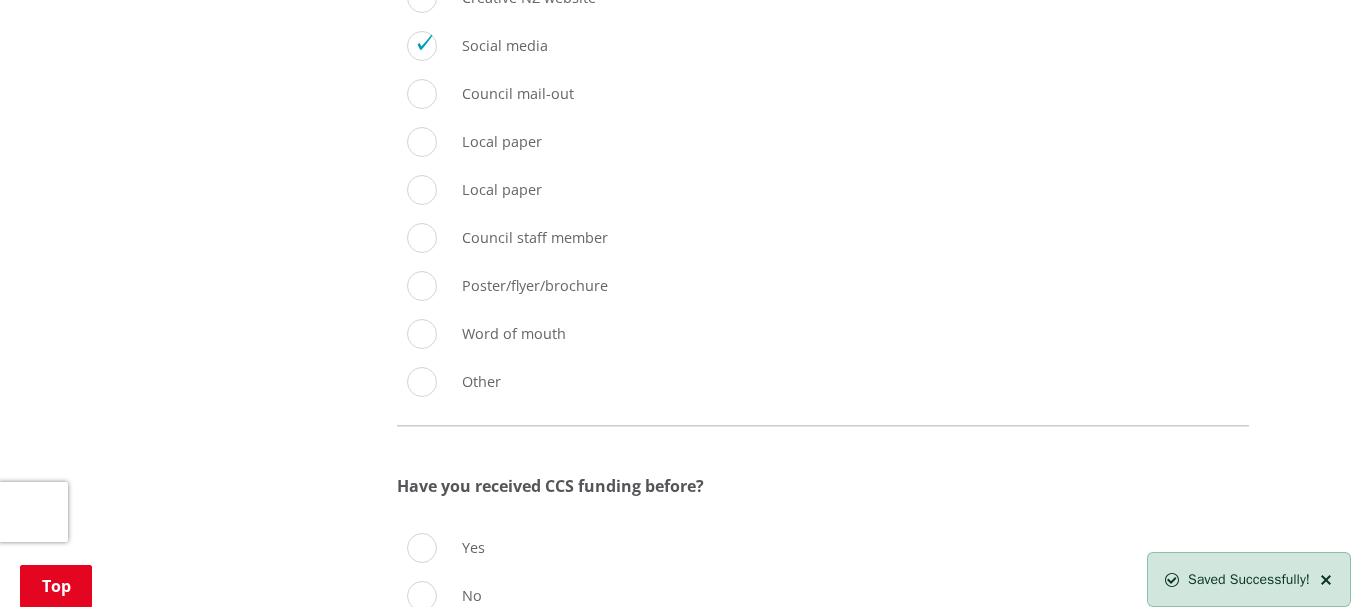 scroll, scrollTop: 4533, scrollLeft: 0, axis: vertical 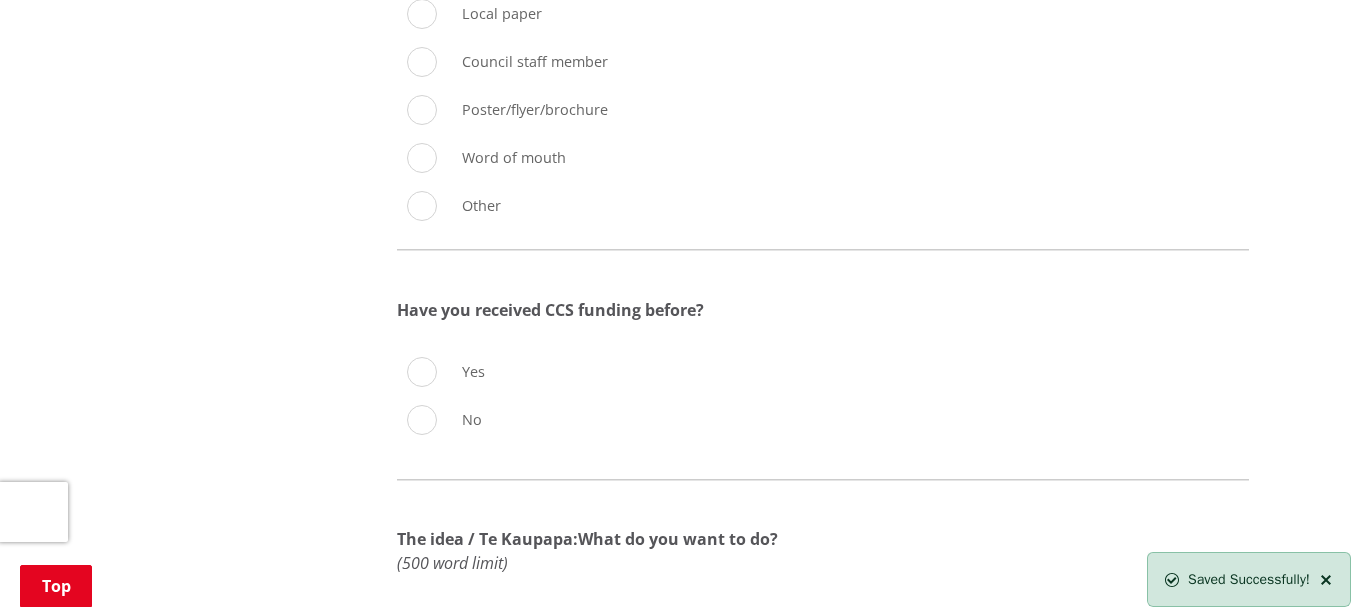 click on "No" at bounding box center (422, 420) 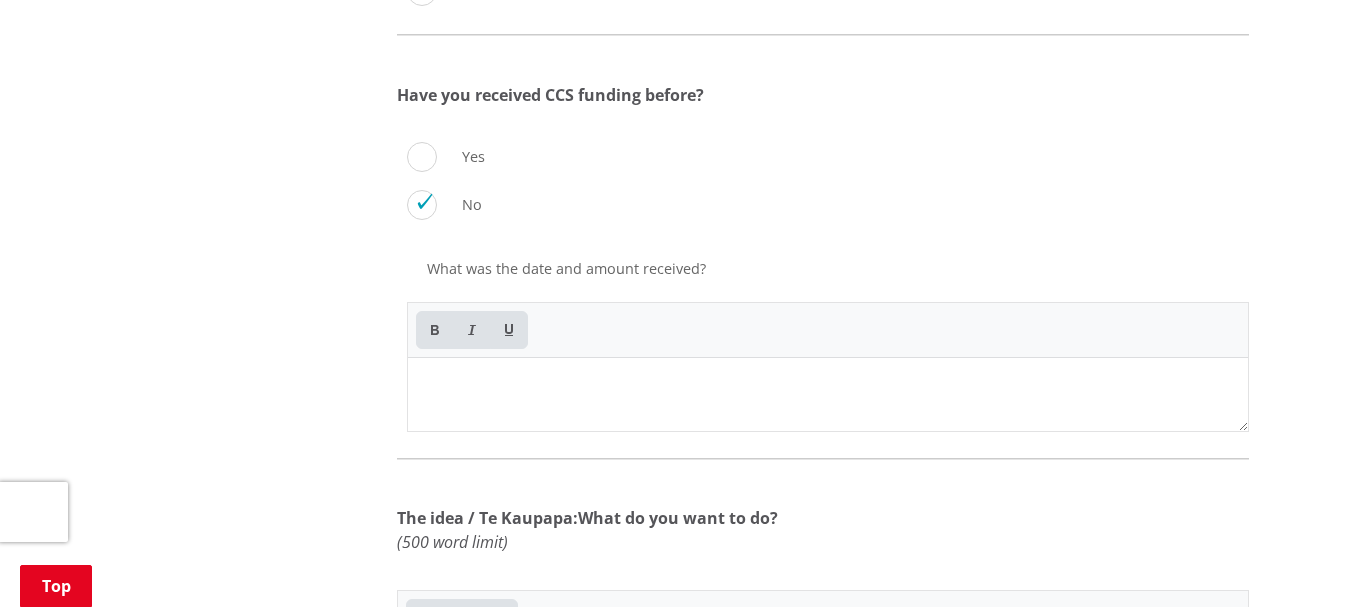scroll, scrollTop: 4800, scrollLeft: 0, axis: vertical 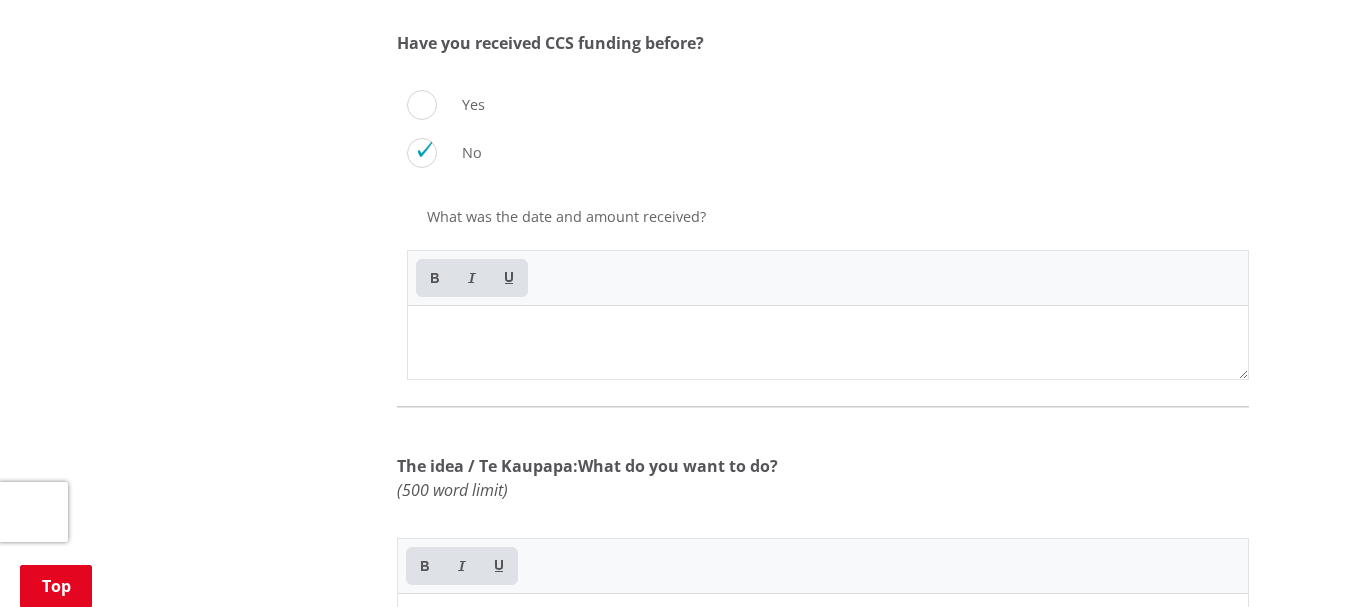 click on "Yes" at bounding box center [422, 105] 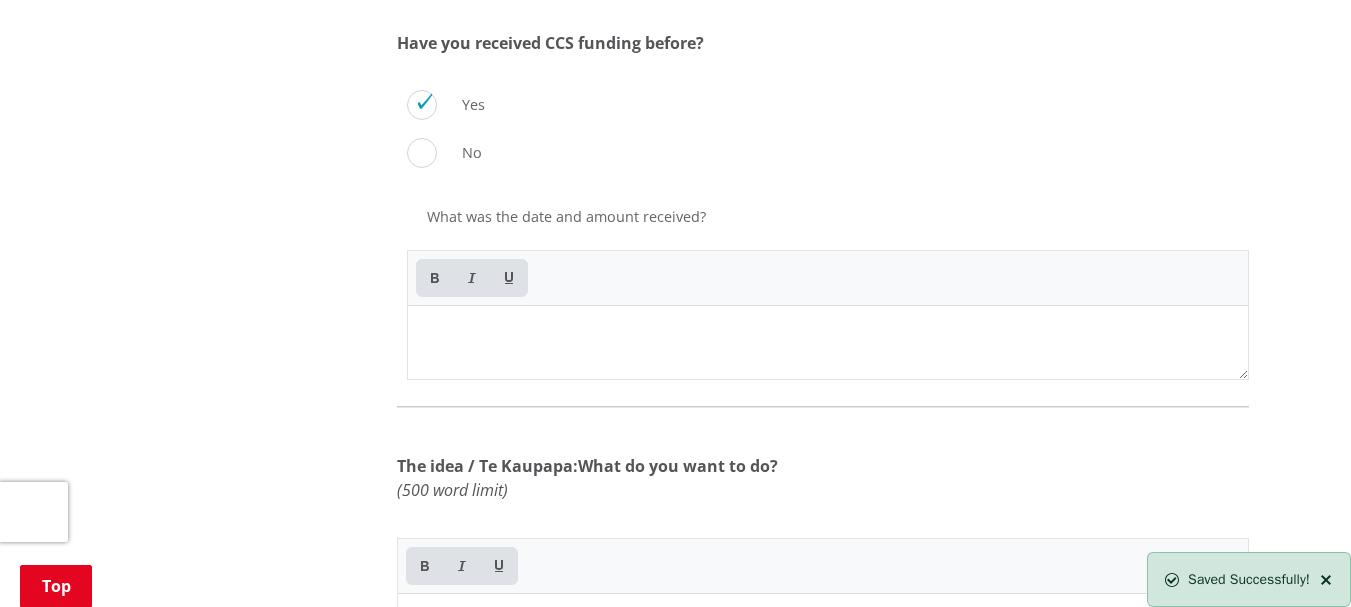 click on "No" at bounding box center (422, 153) 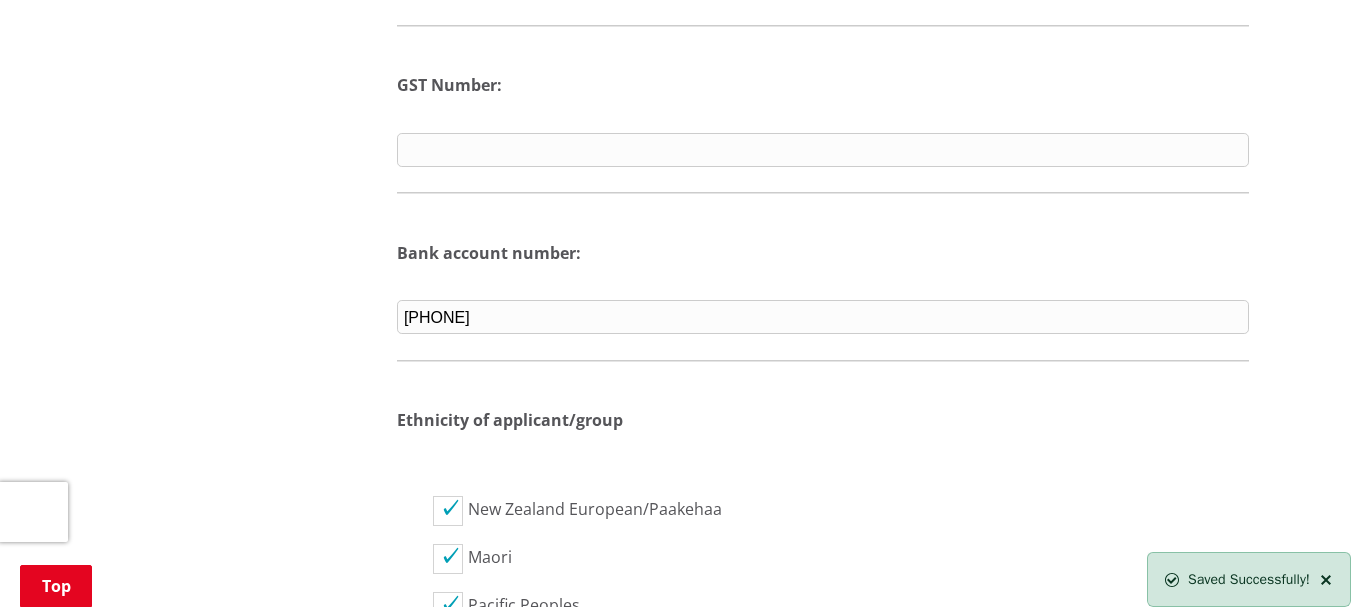 scroll, scrollTop: 3067, scrollLeft: 0, axis: vertical 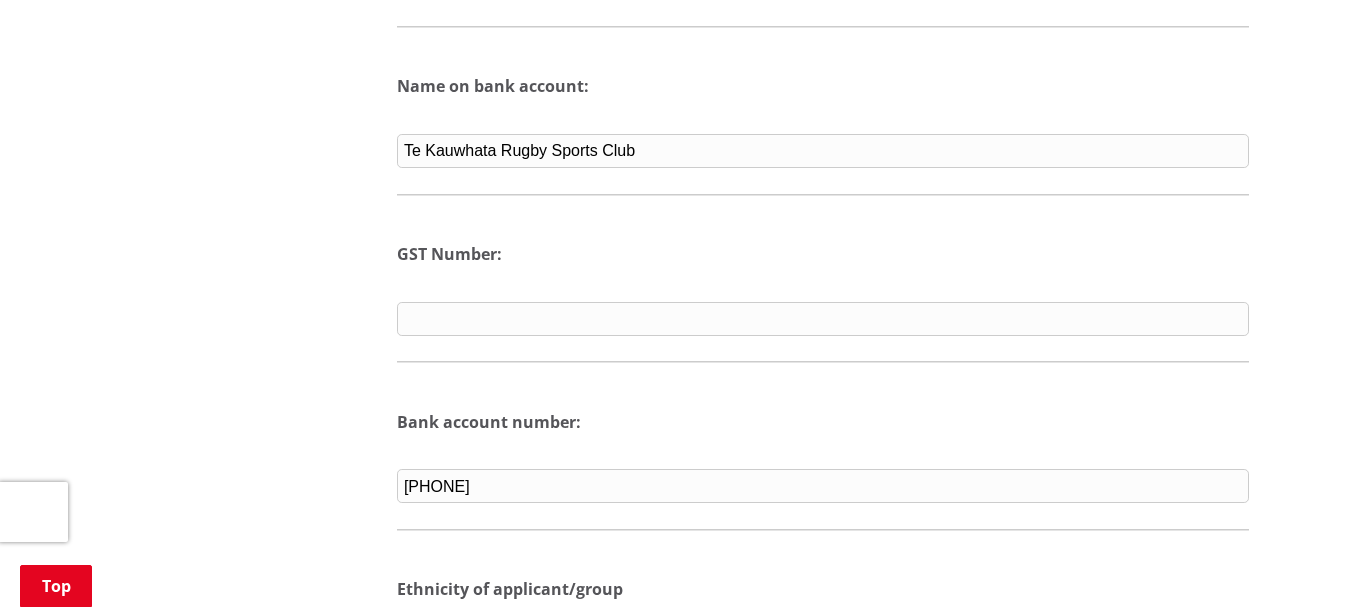 click at bounding box center [823, 319] 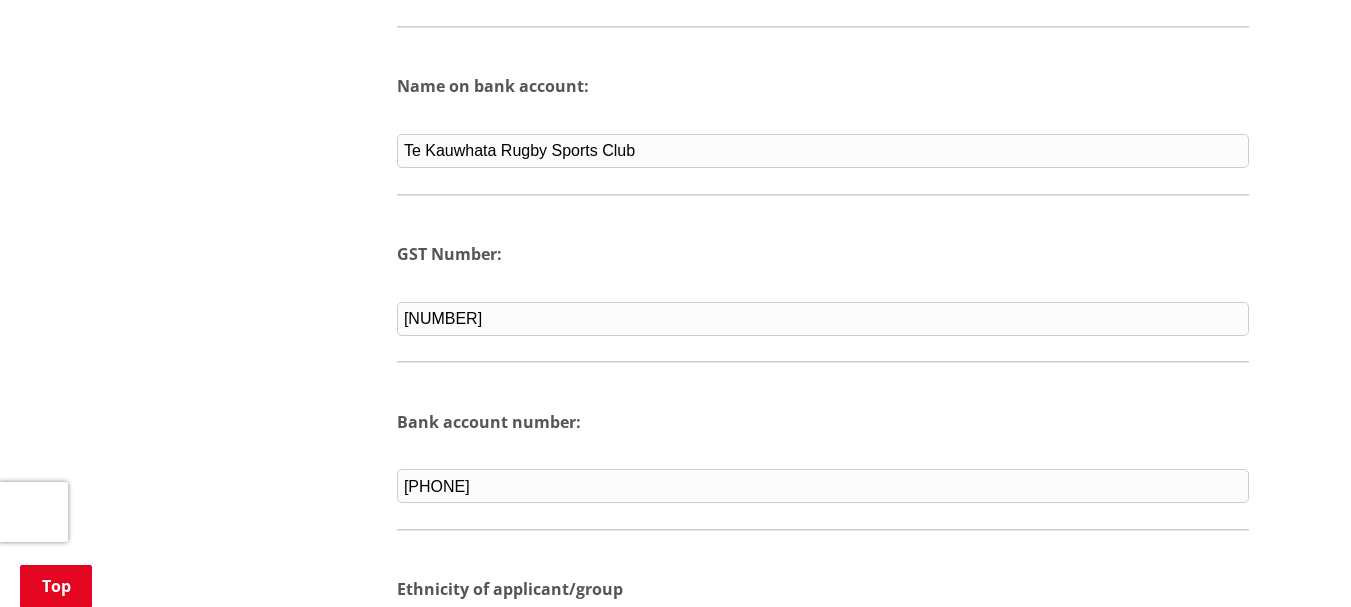 type on "[NUMBER]" 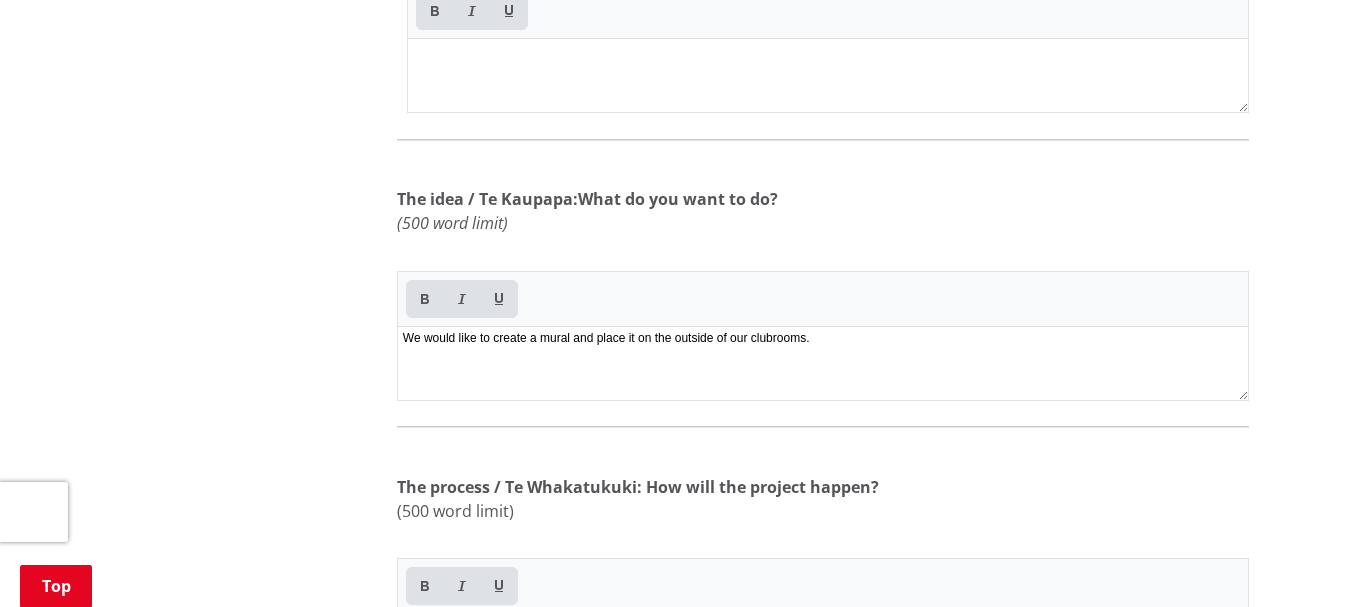 scroll, scrollTop: 0, scrollLeft: 0, axis: both 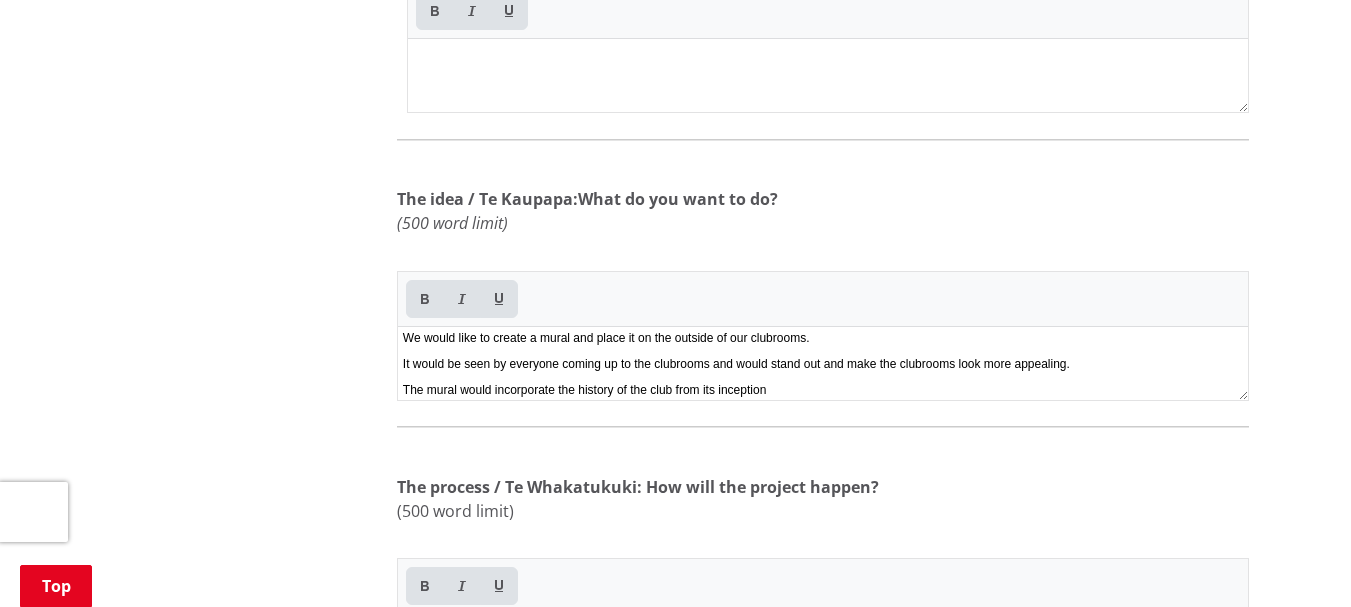 click on "The mural would incorporate the history of the club from its inception ﻿" at bounding box center (822, 389) 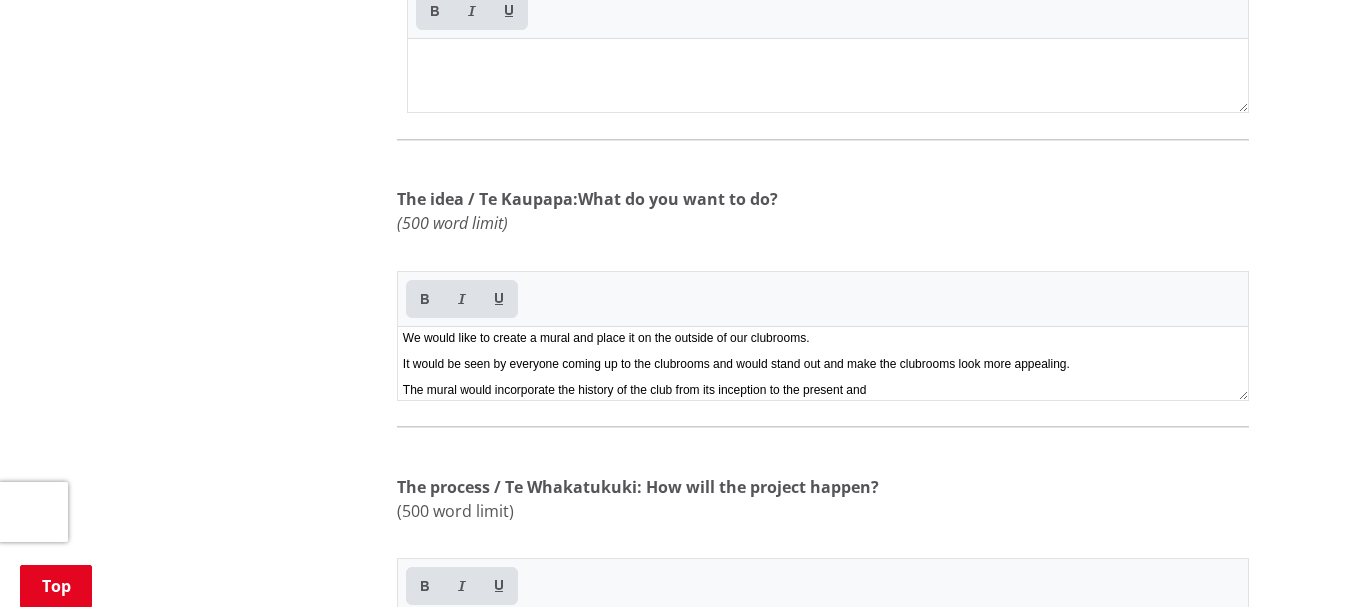 click on "The mural would incorporate the history of the club from its inception ﻿to the present and" at bounding box center (822, 389) 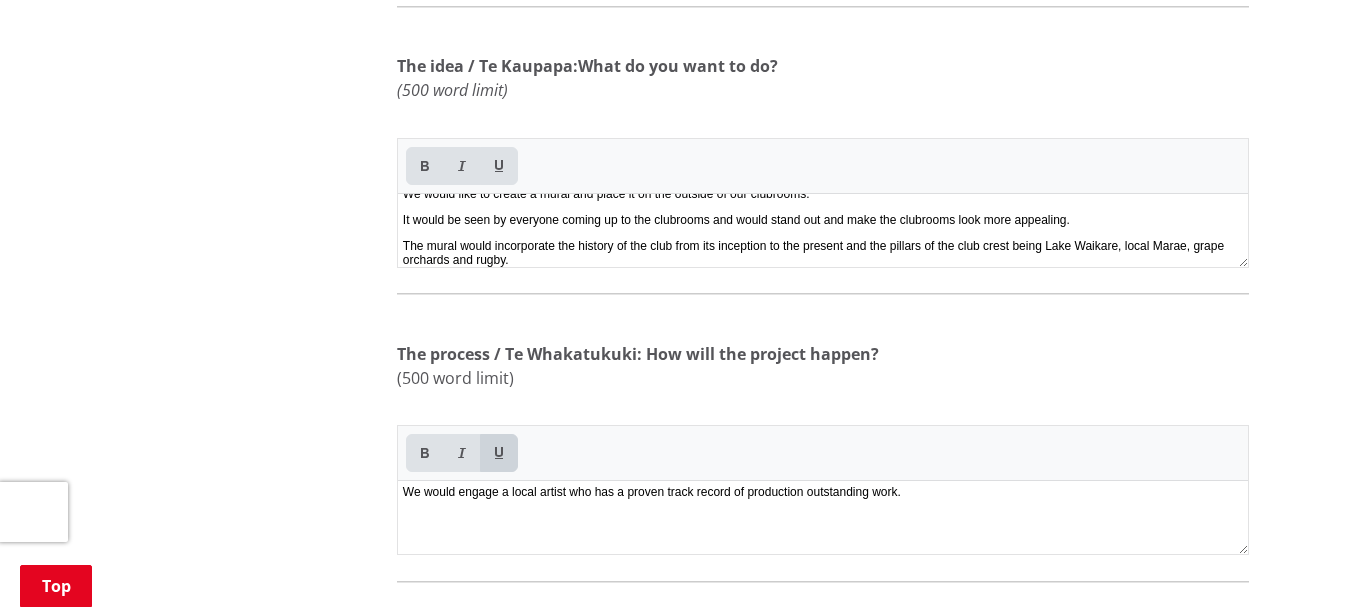 scroll, scrollTop: 0, scrollLeft: 0, axis: both 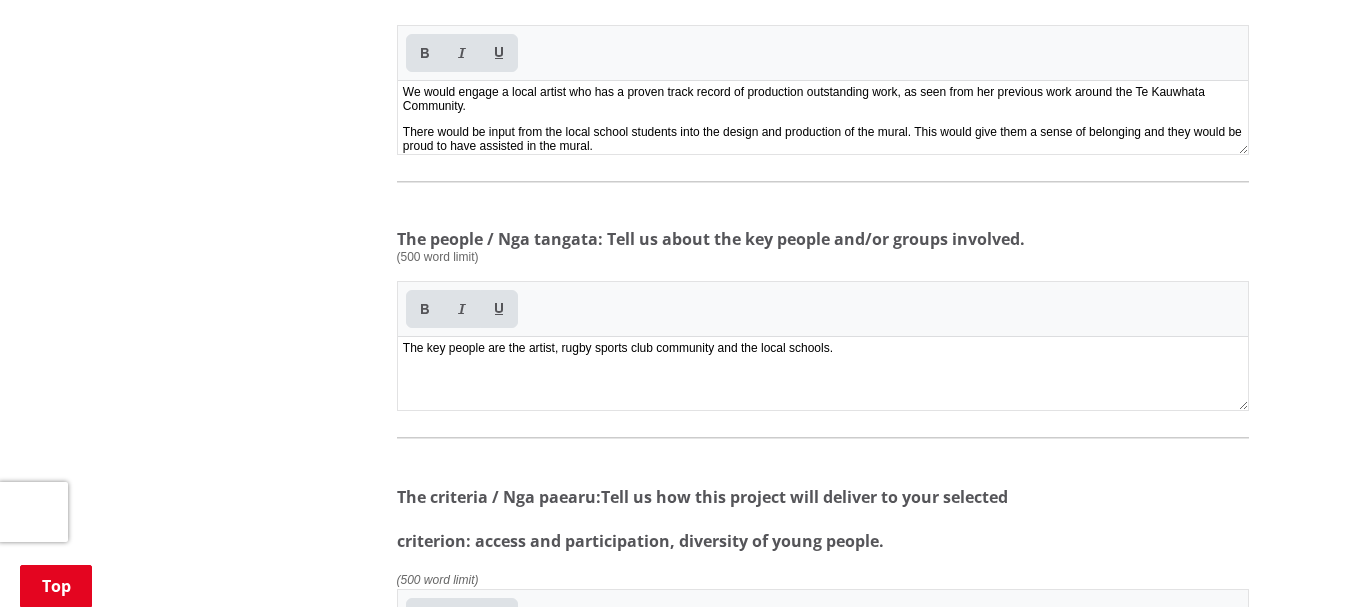 type 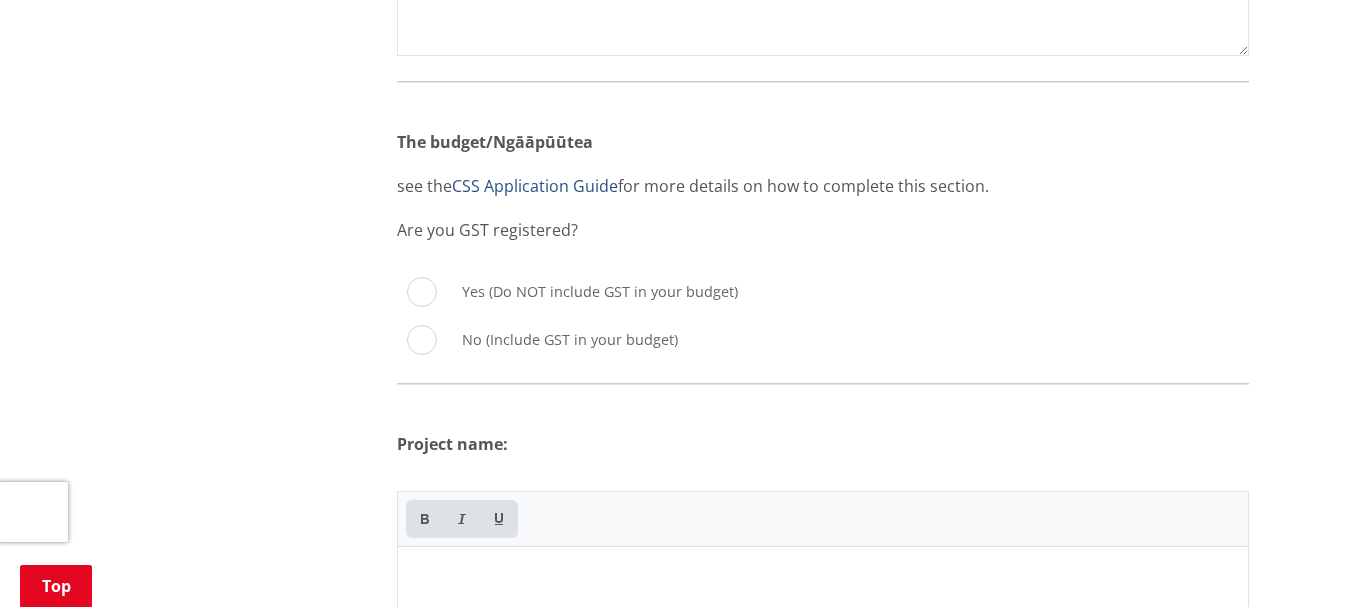 scroll, scrollTop: 6267, scrollLeft: 0, axis: vertical 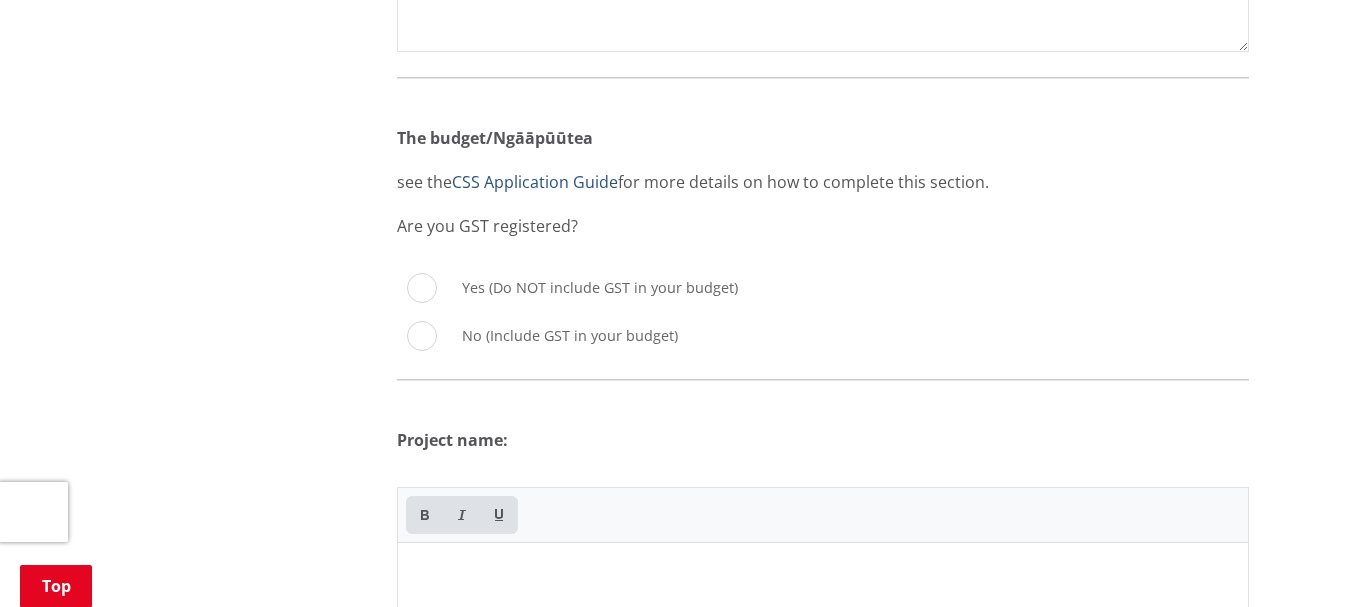 click on "Yes (Do NOT include GST in your budget)" at bounding box center [422, 288] 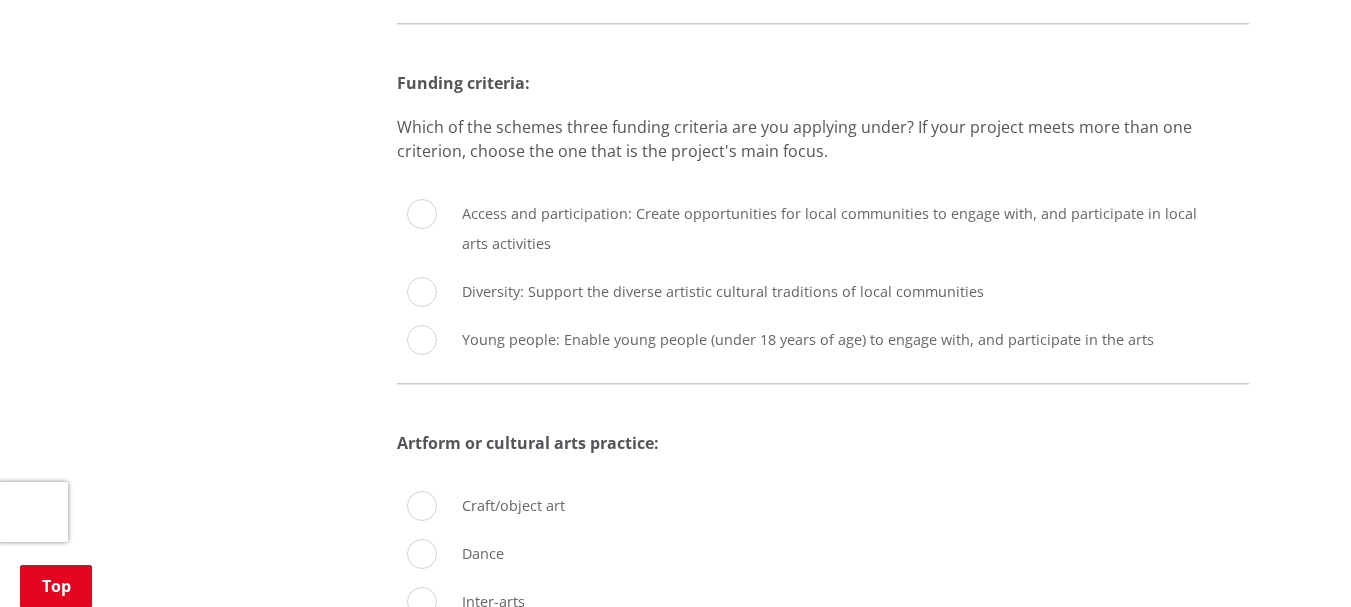 scroll, scrollTop: 6933, scrollLeft: 0, axis: vertical 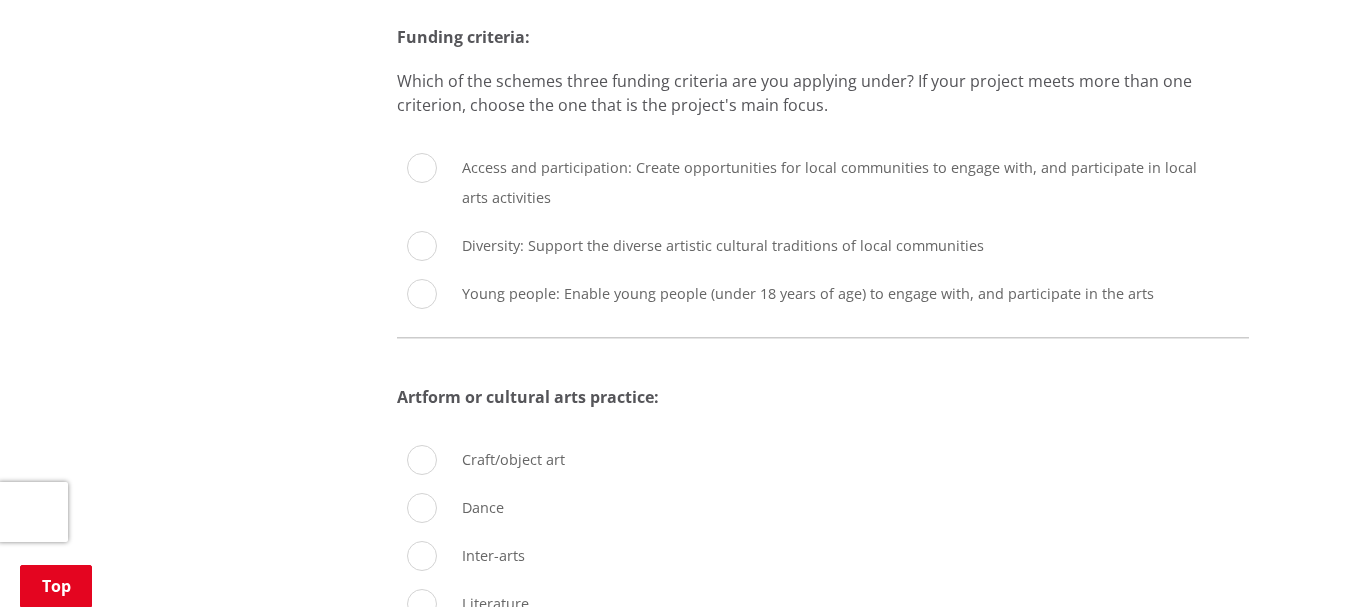 click on "Access and participation: Create opportunities for local communities to engage with, and participate in local arts activities" at bounding box center (422, 168) 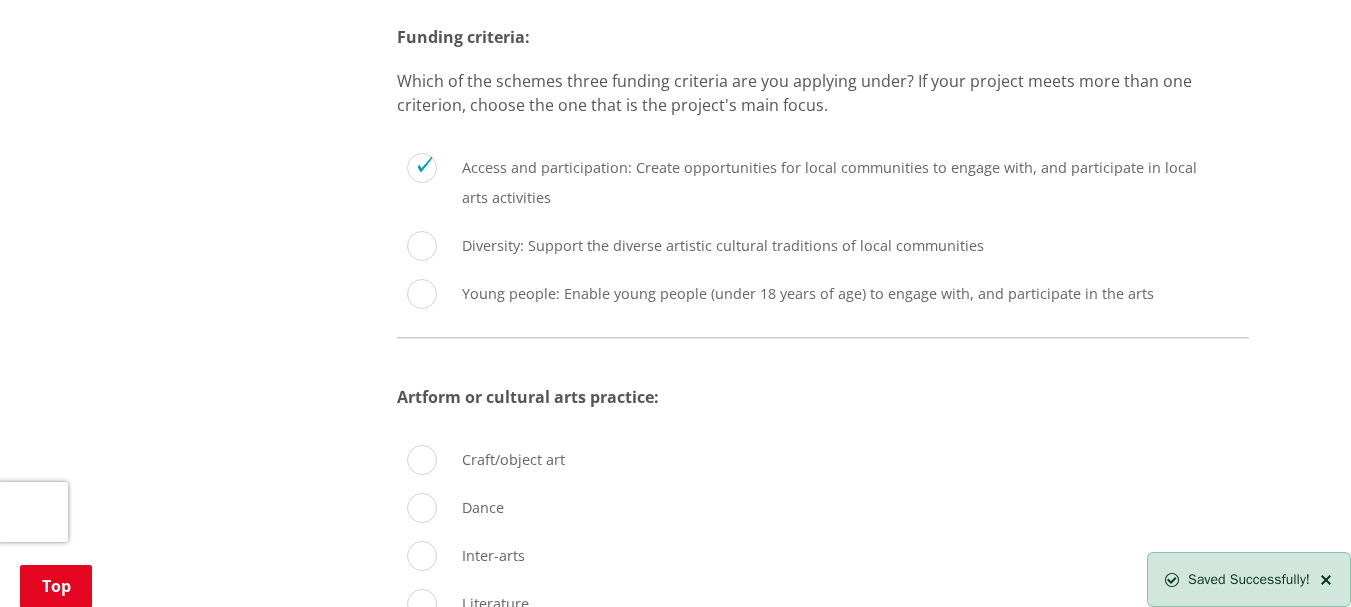 click on "Young people: Enable young people (under 18 years of age) to engage with, and participate in the arts" at bounding box center (422, 294) 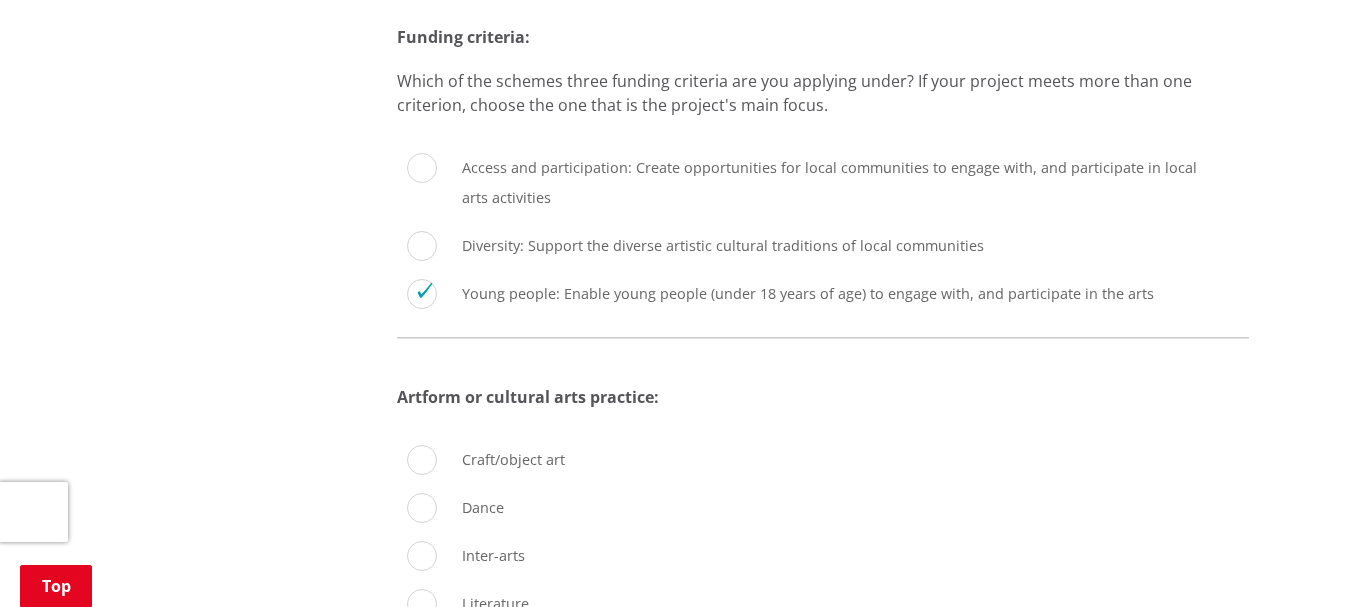 click on "Access and participation: Create opportunities for local communities to engage with, and participate in local arts activities" at bounding box center (422, 168) 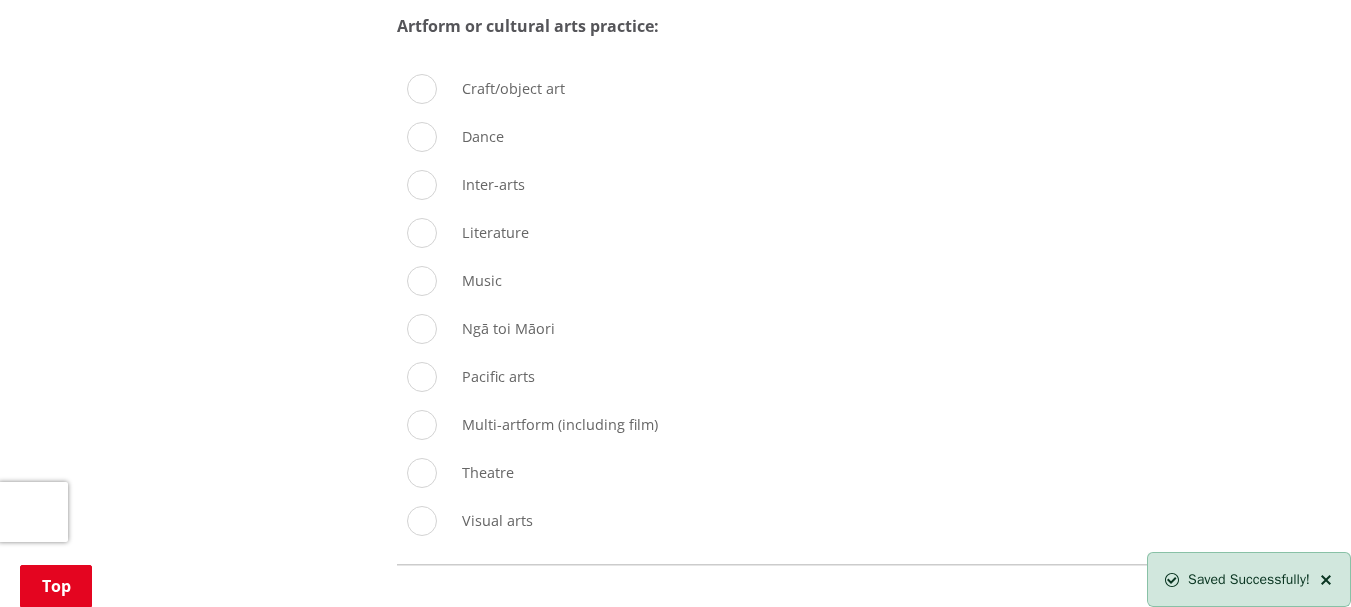 scroll, scrollTop: 7333, scrollLeft: 0, axis: vertical 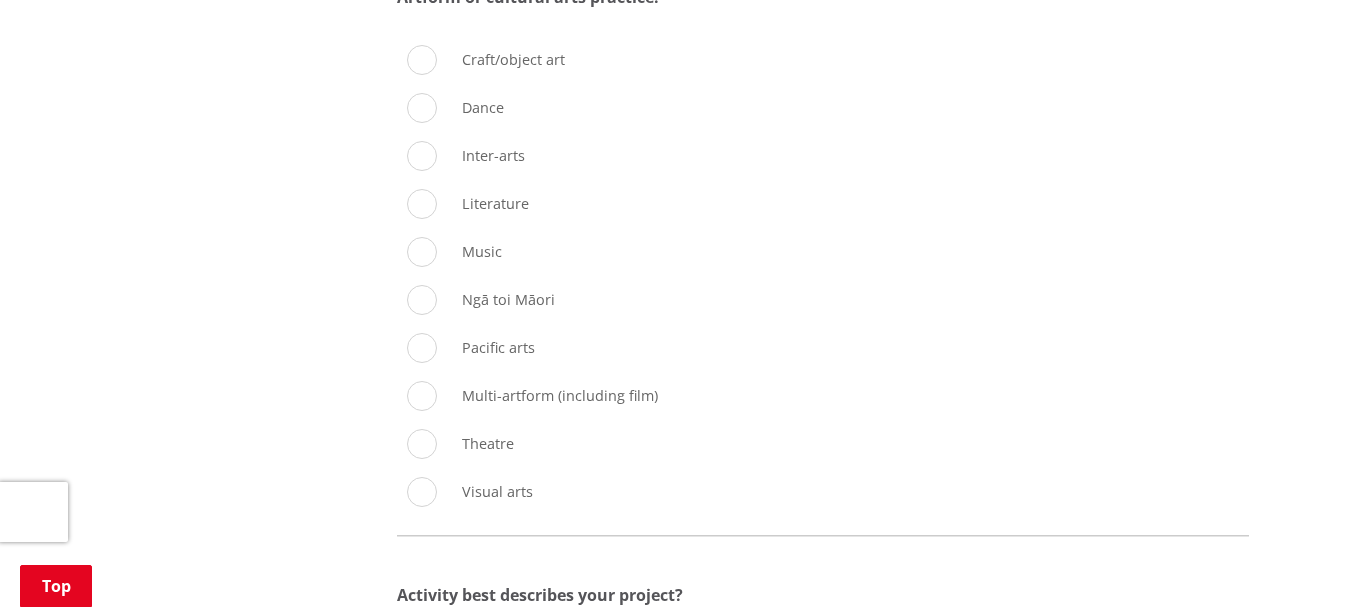 click on "Visual arts" at bounding box center (422, 492) 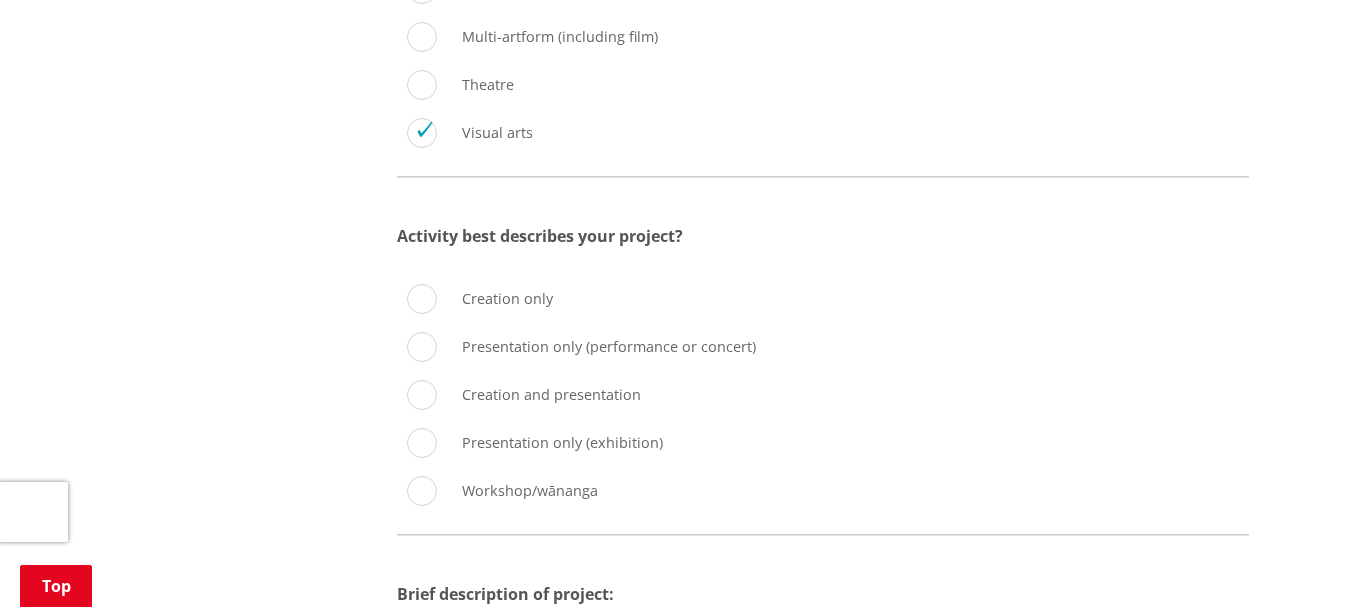 scroll, scrollTop: 7733, scrollLeft: 0, axis: vertical 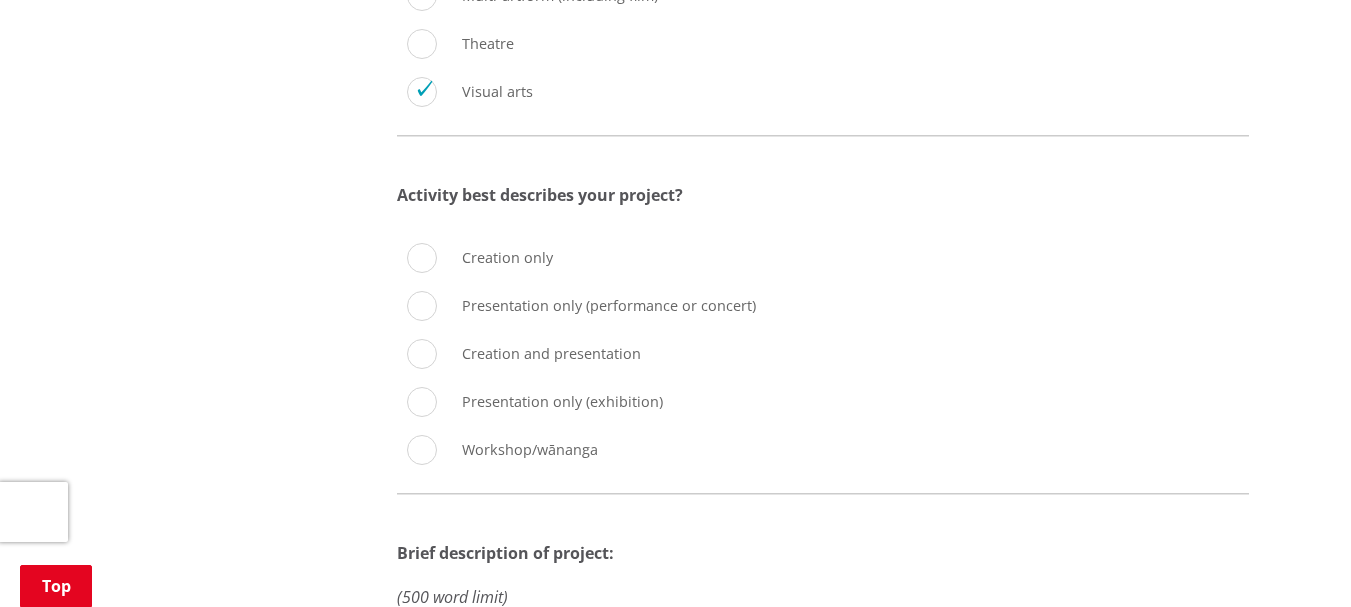 click on "Creation only" at bounding box center (422, 258) 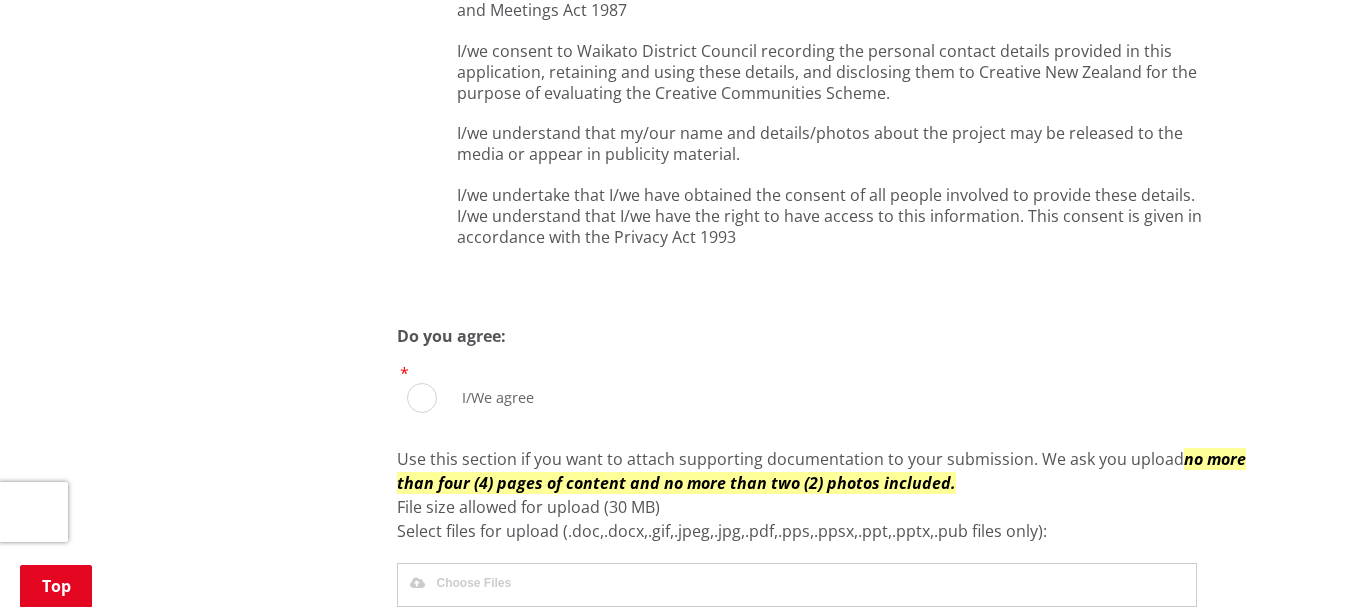 scroll, scrollTop: 11333, scrollLeft: 0, axis: vertical 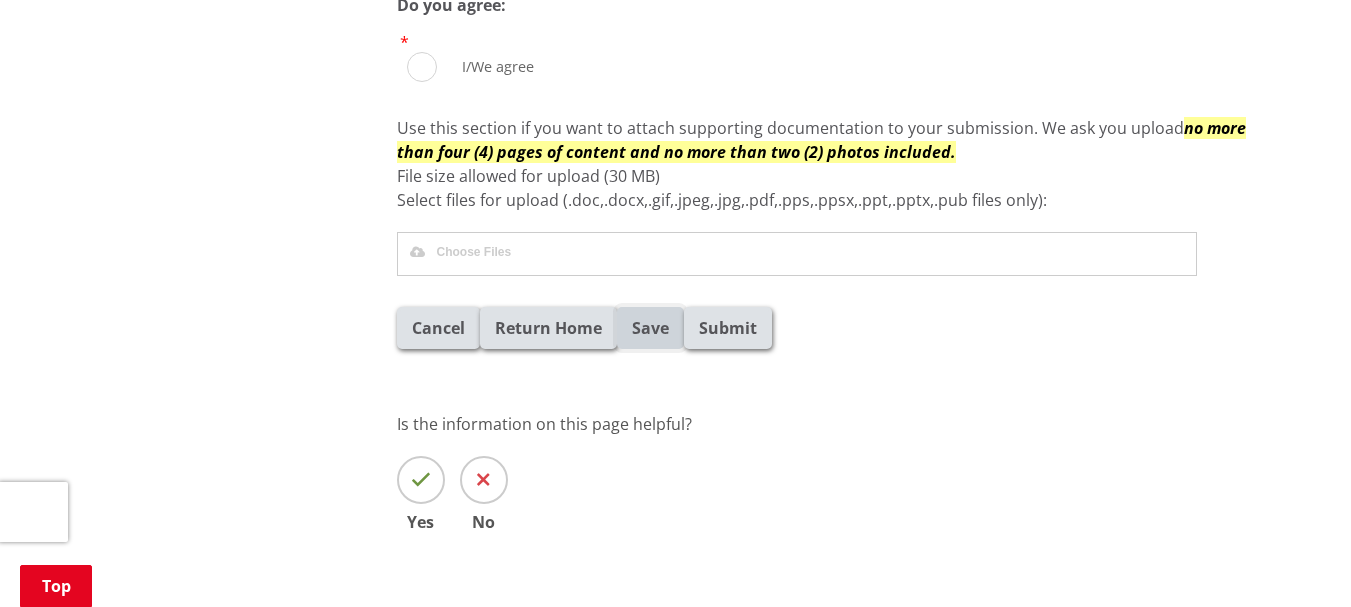 click on "Save" at bounding box center (650, 328) 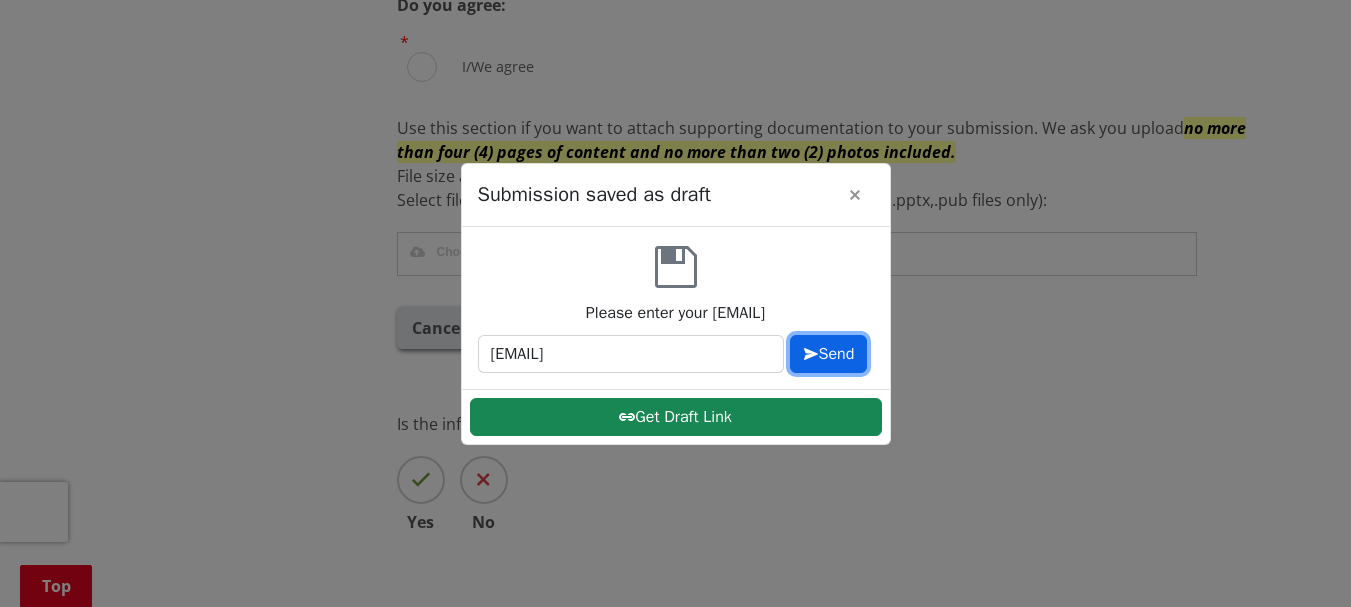click on "Send" at bounding box center (829, 354) 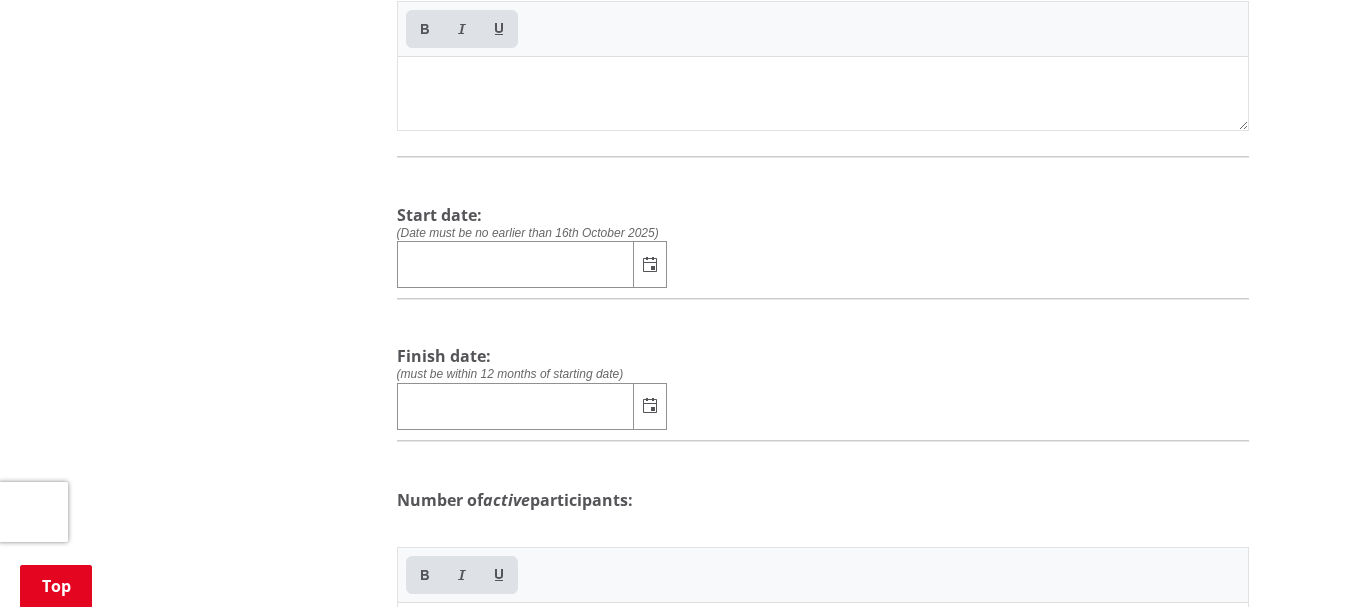 scroll, scrollTop: 8000, scrollLeft: 0, axis: vertical 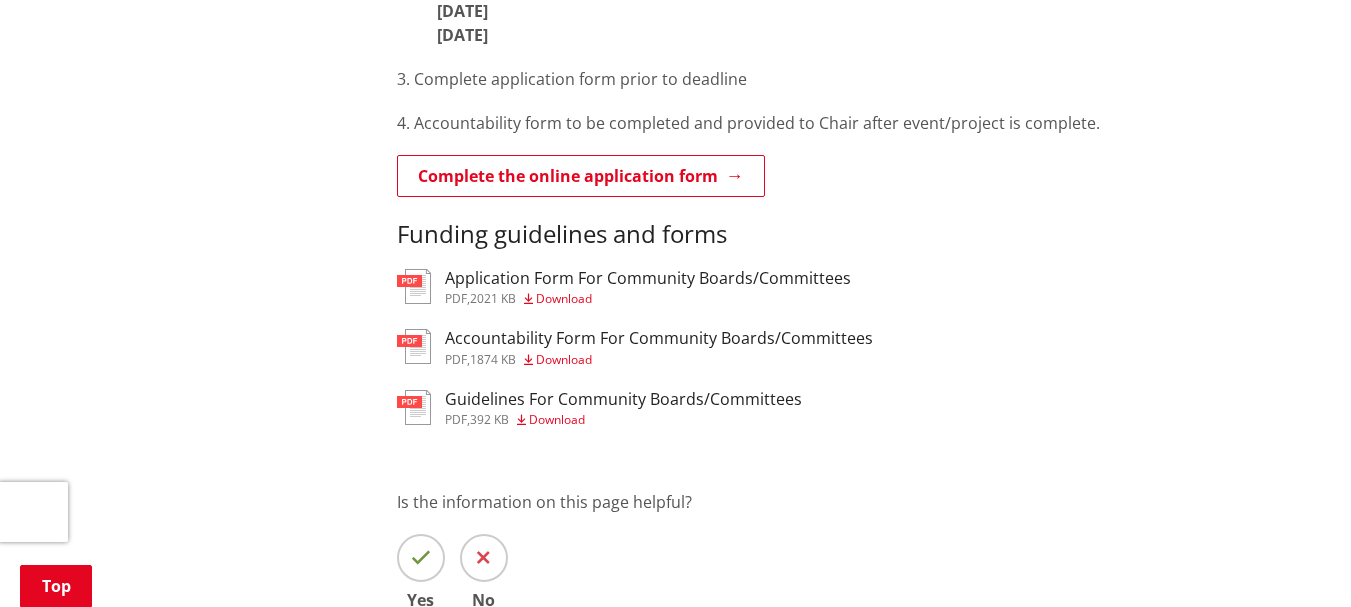 click on "Application Form For Community Boards/Committees
pdf ,
2021 KB
Download" at bounding box center (648, 287) 